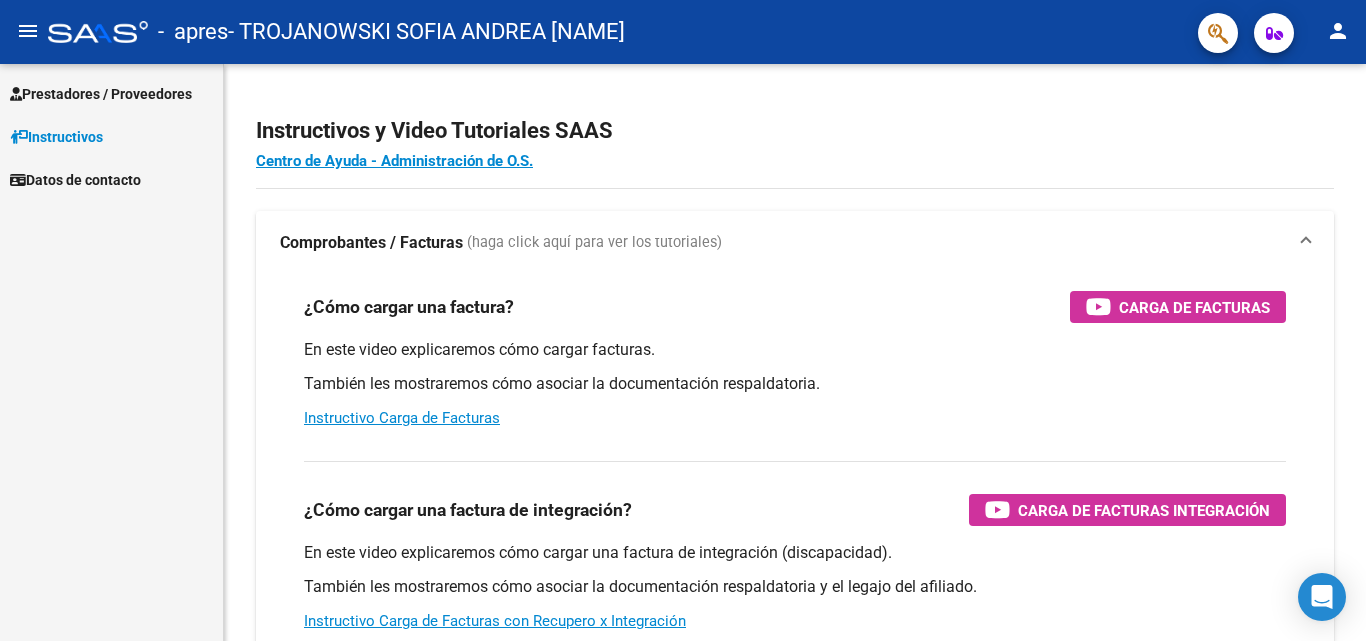 scroll, scrollTop: 0, scrollLeft: 0, axis: both 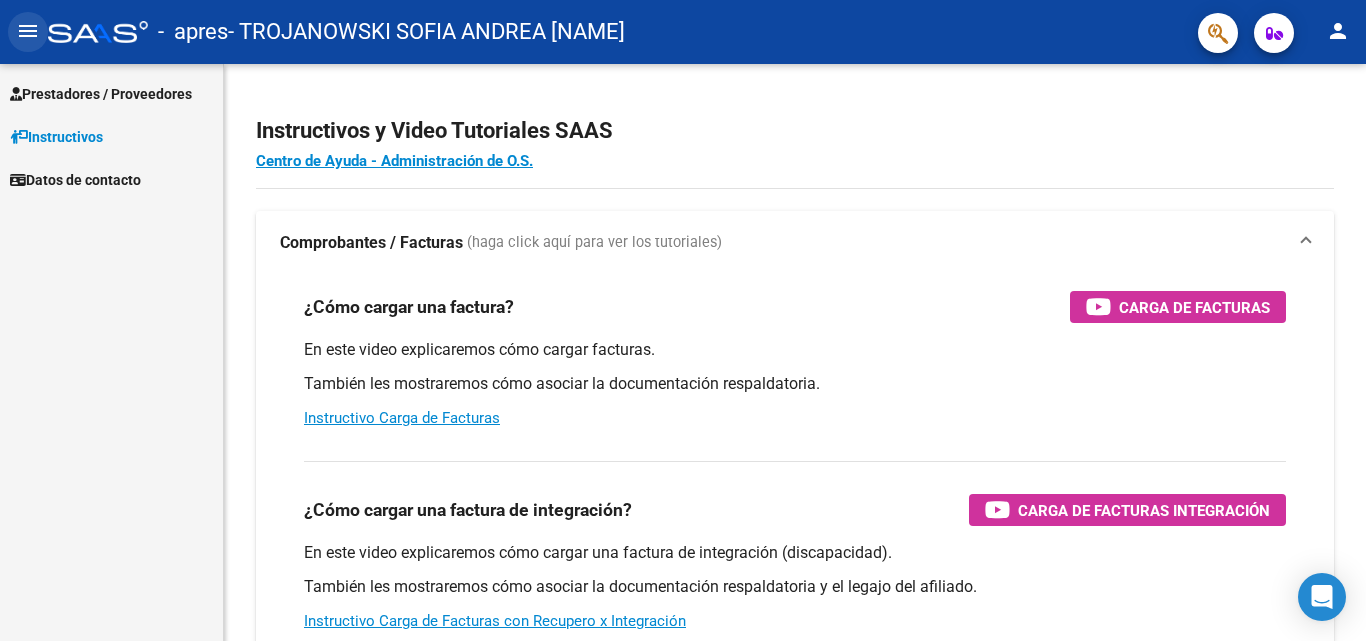 click on "menu" 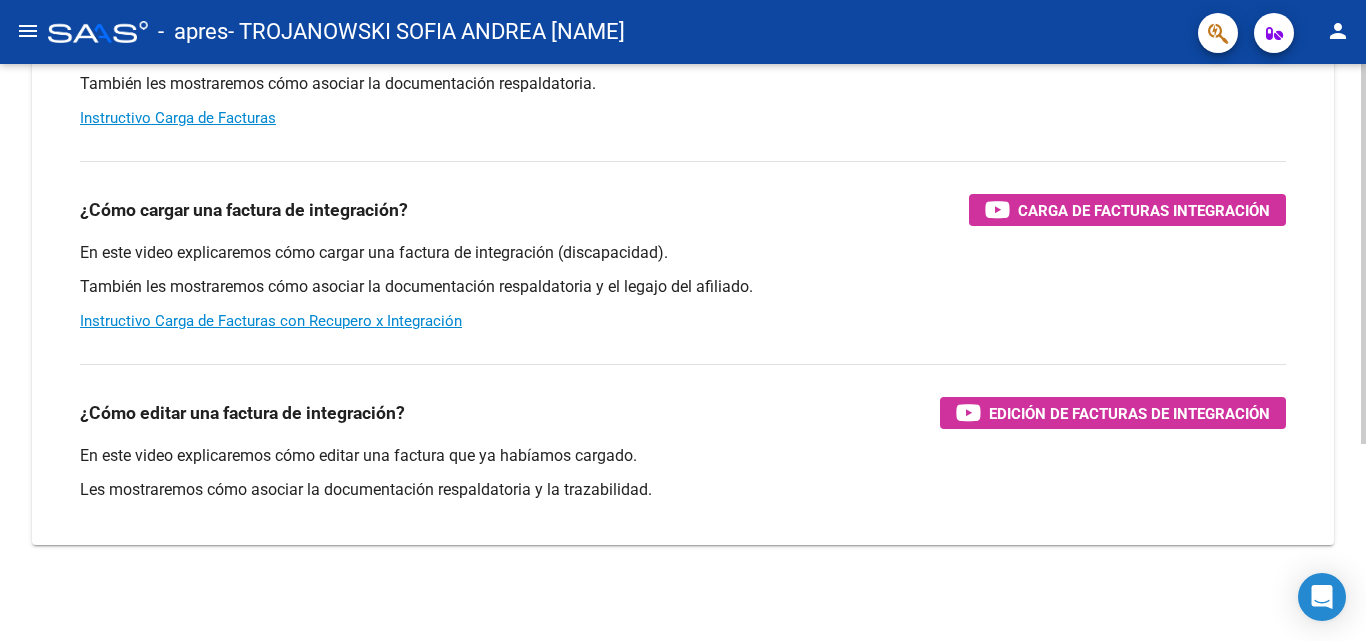 scroll, scrollTop: 0, scrollLeft: 0, axis: both 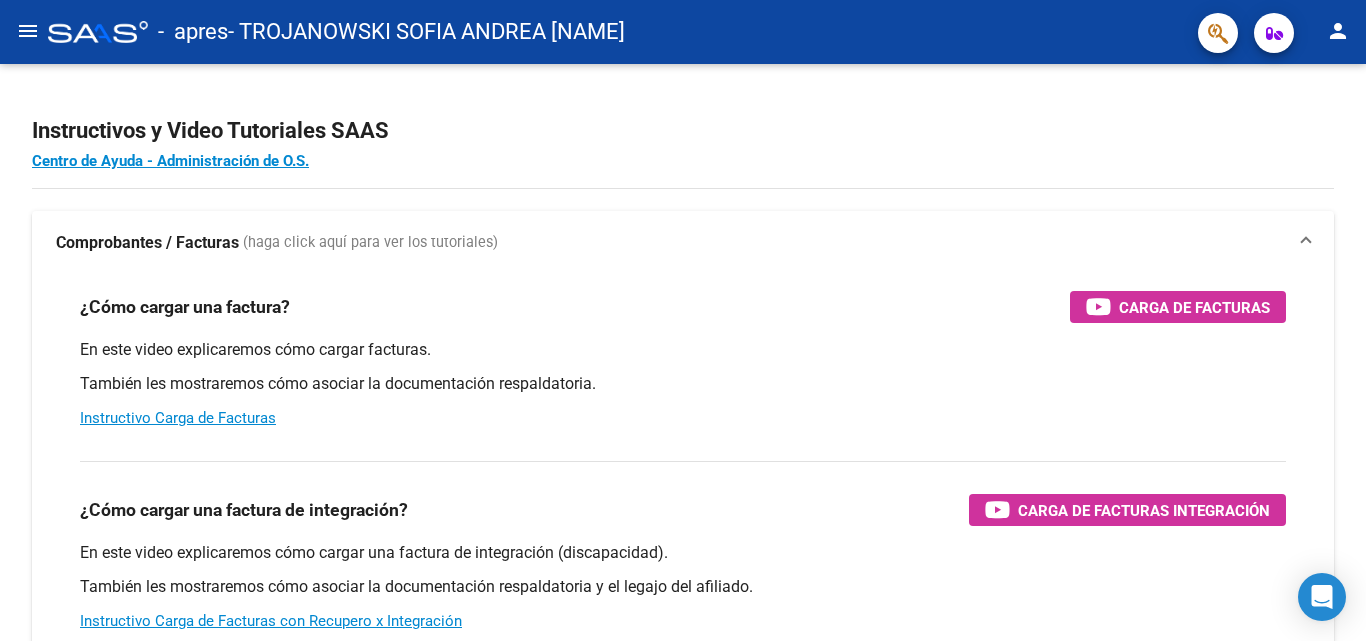 click on "menu" 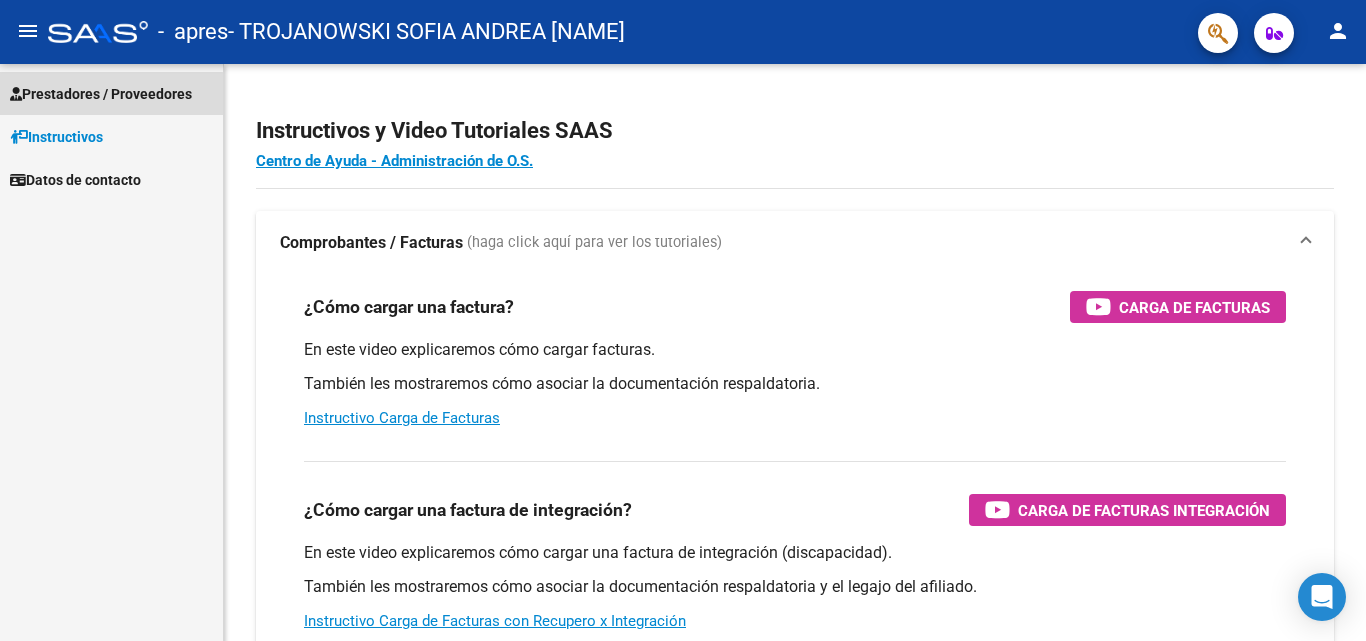 click on "Prestadores / Proveedores" at bounding box center (101, 94) 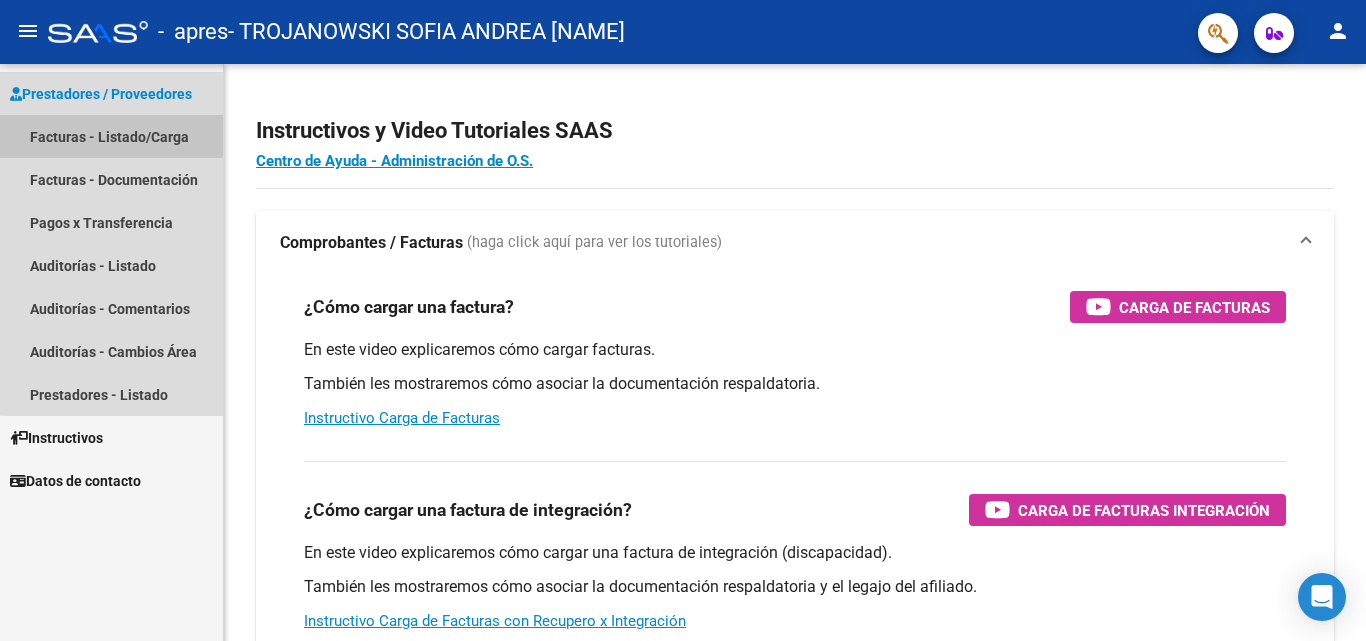 click on "Facturas - Listado/Carga" at bounding box center (111, 136) 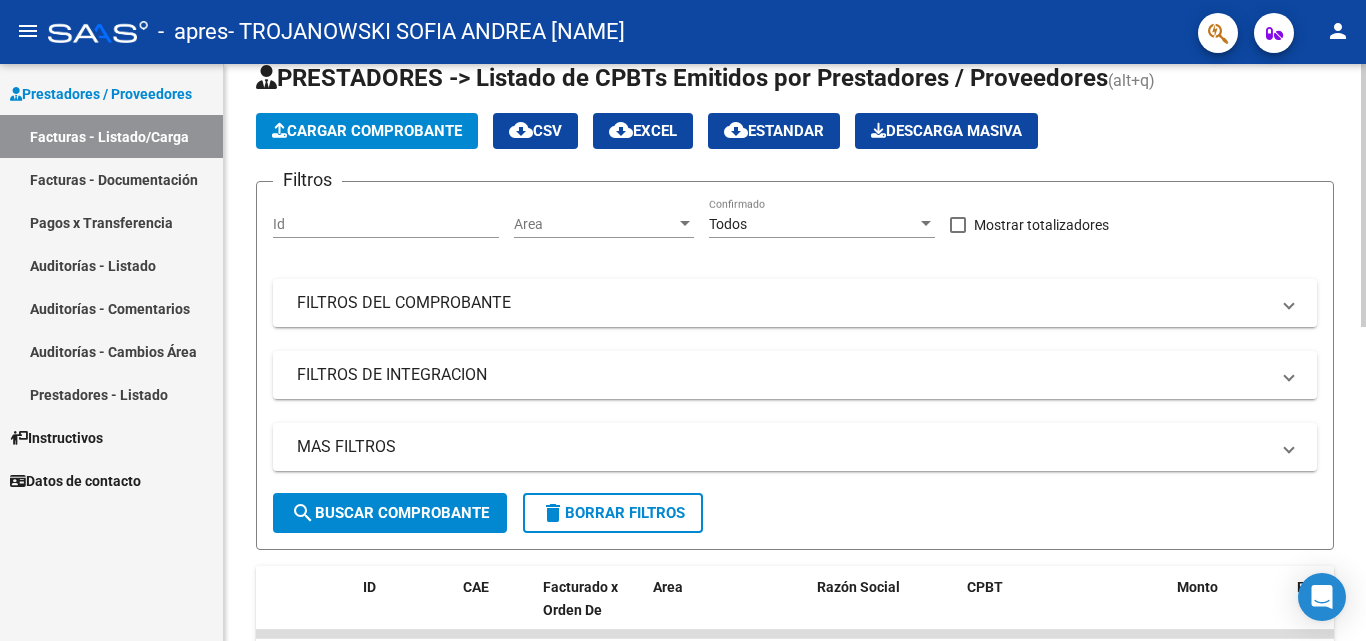 scroll, scrollTop: 0, scrollLeft: 0, axis: both 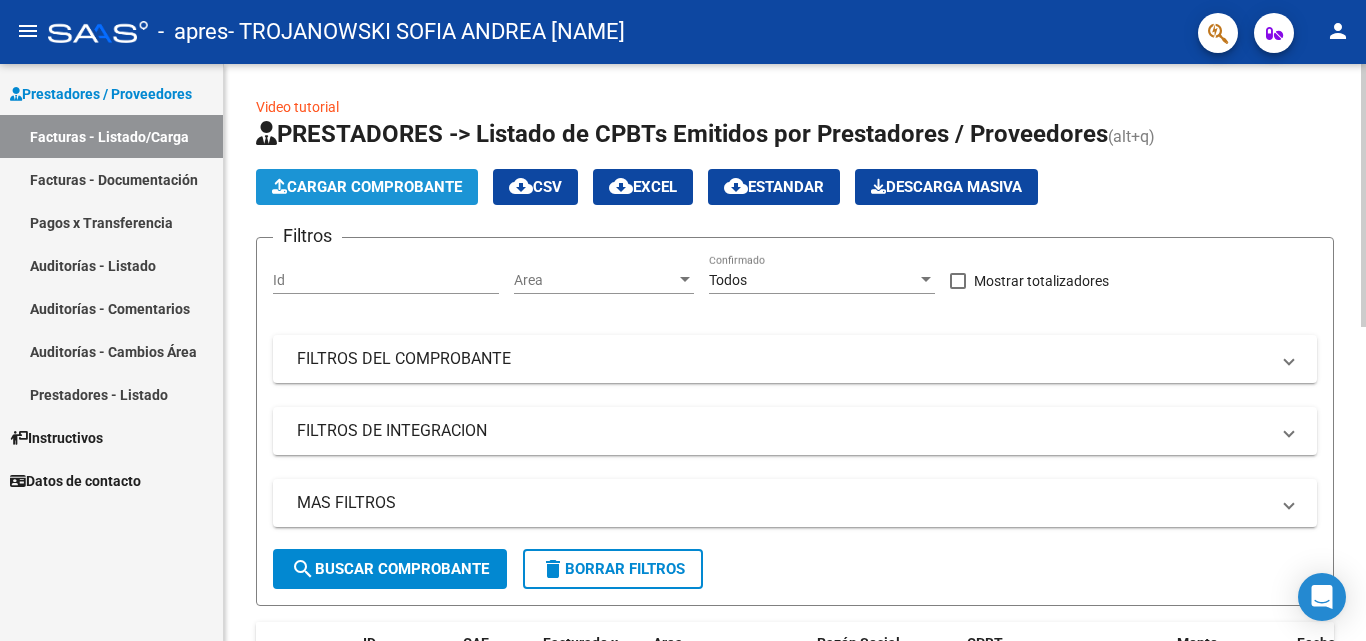 click on "Cargar Comprobante" 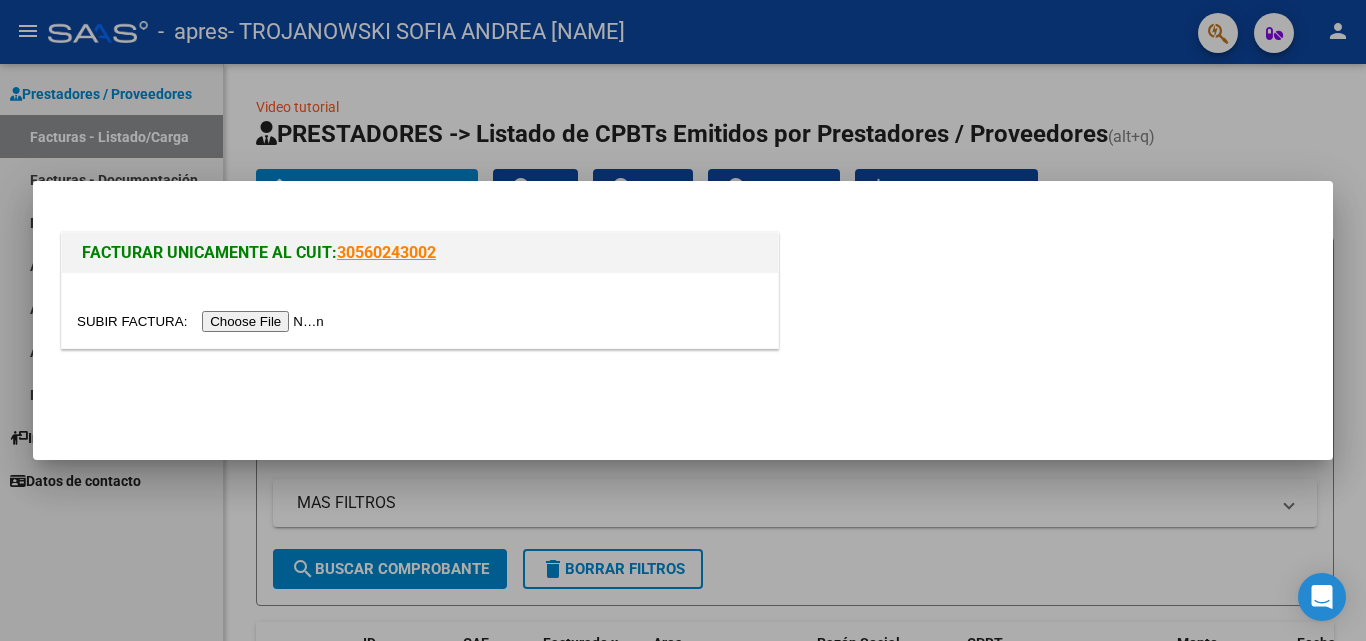 click at bounding box center [683, 320] 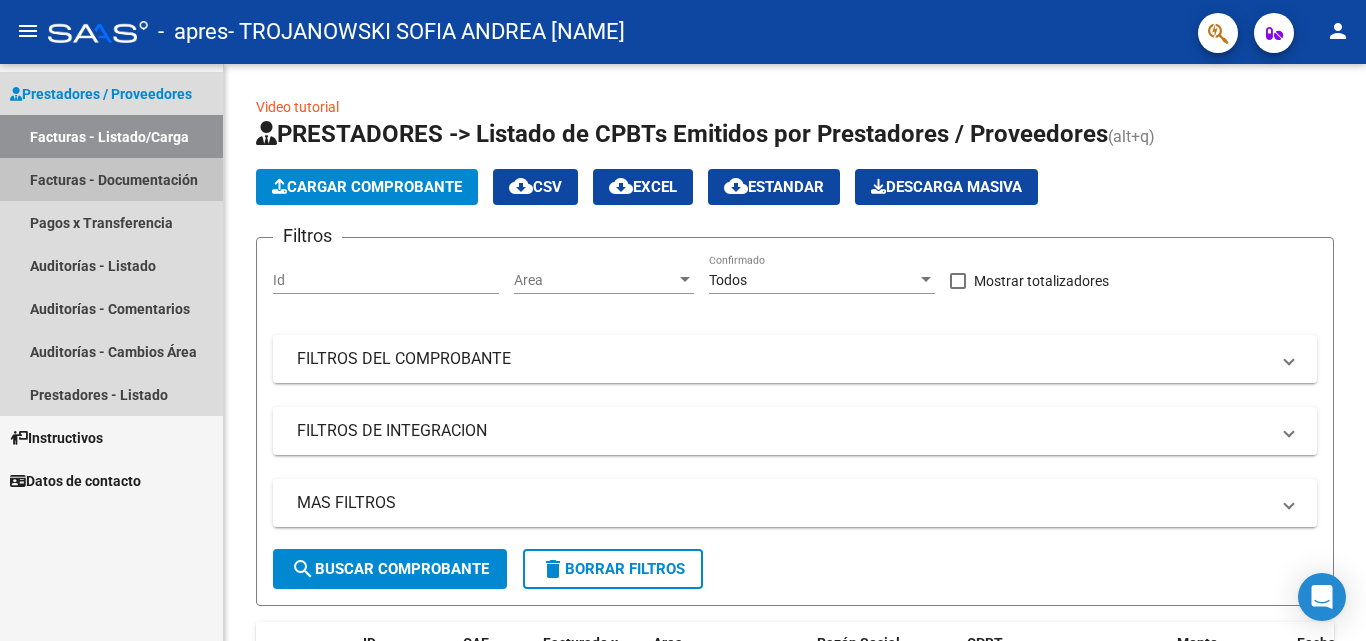 click on "Facturas - Documentación" at bounding box center [111, 179] 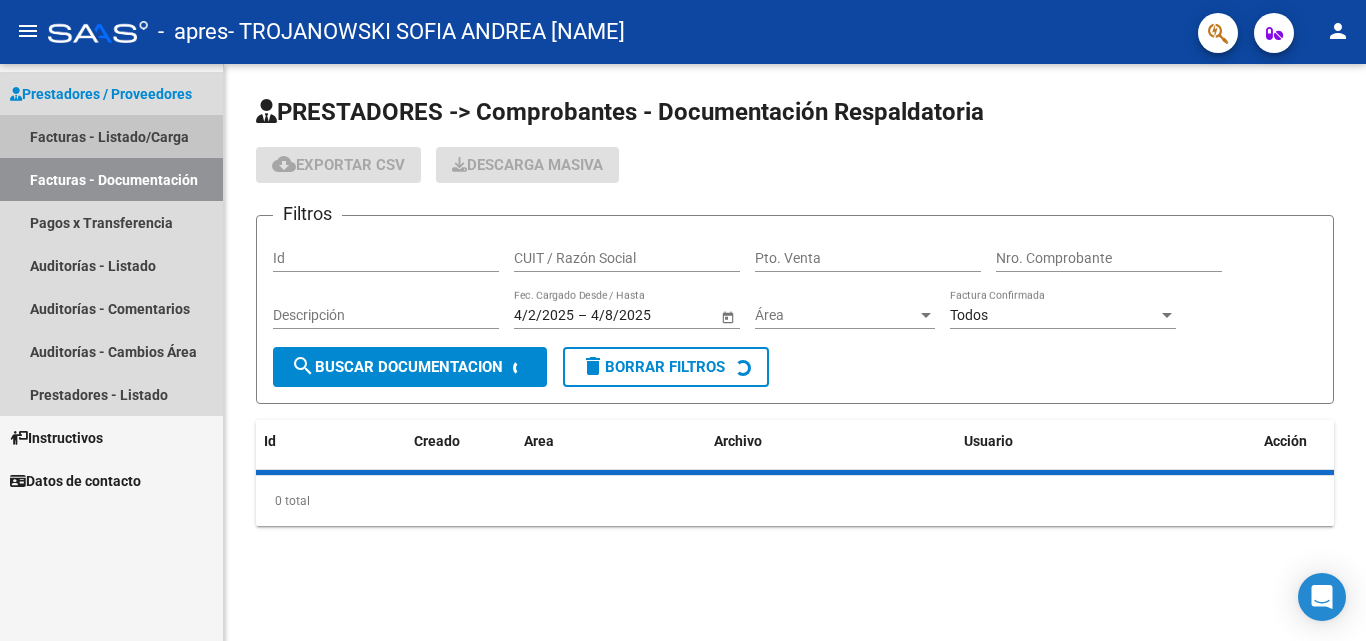 click on "Facturas - Listado/Carga" at bounding box center [111, 136] 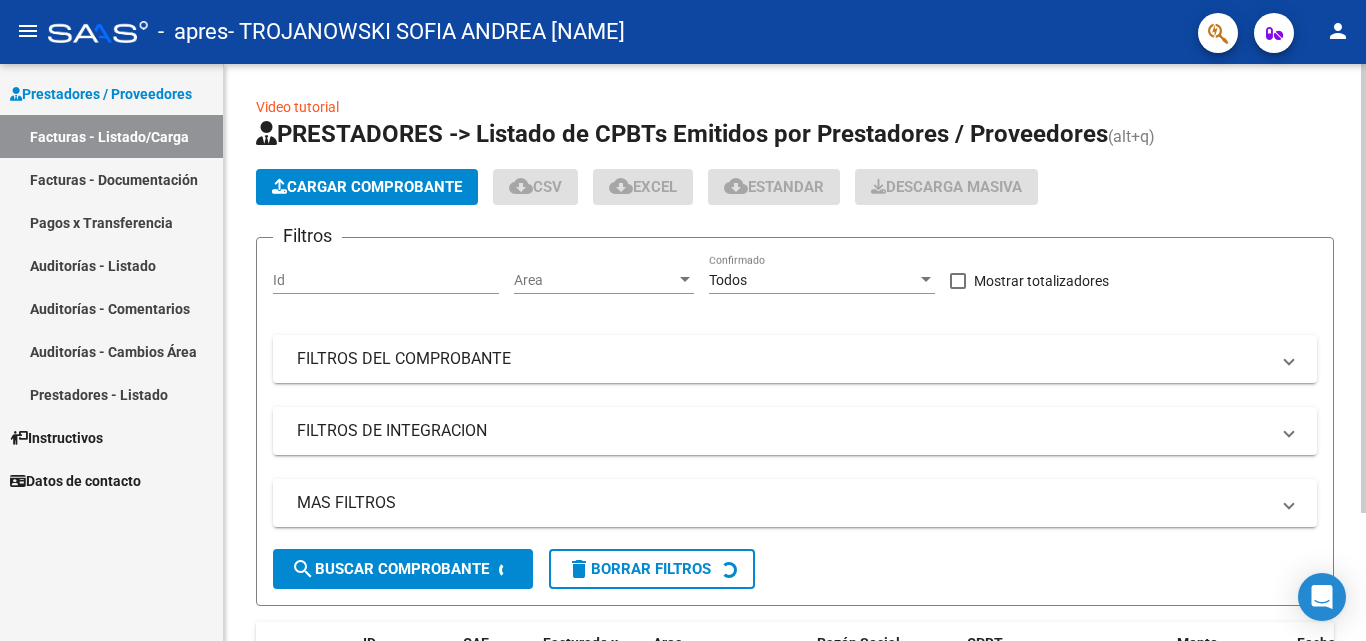 click on "Cargar Comprobante" 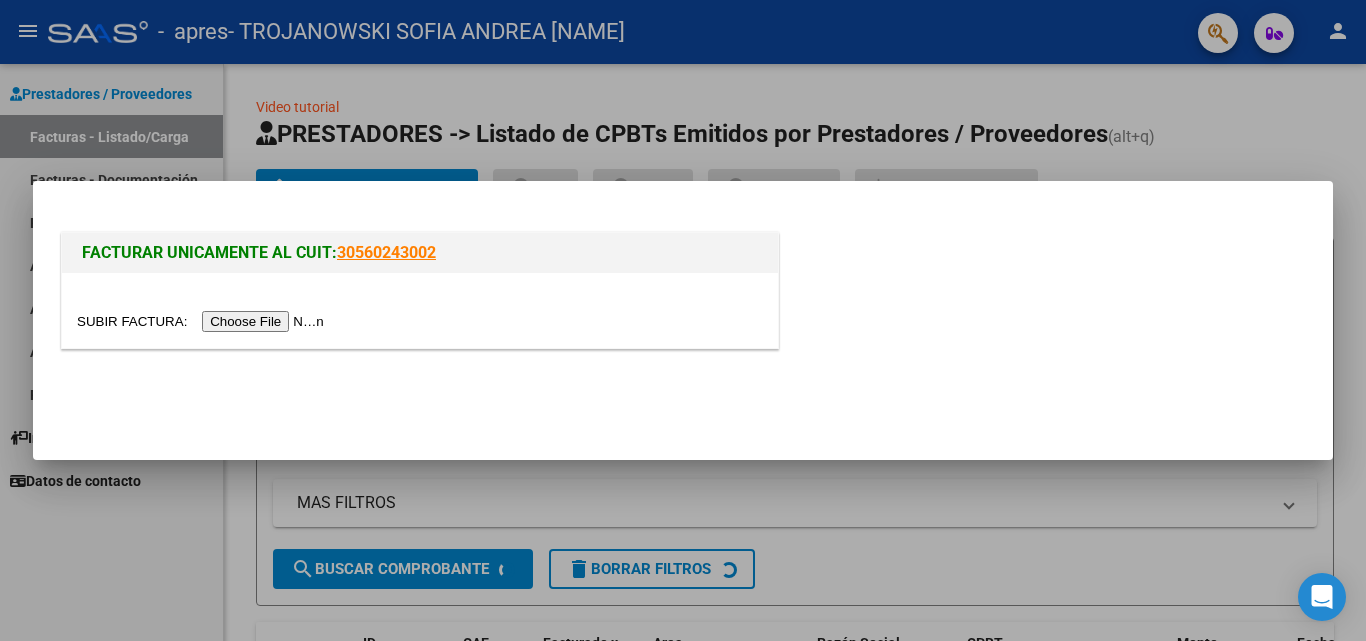 click at bounding box center [203, 321] 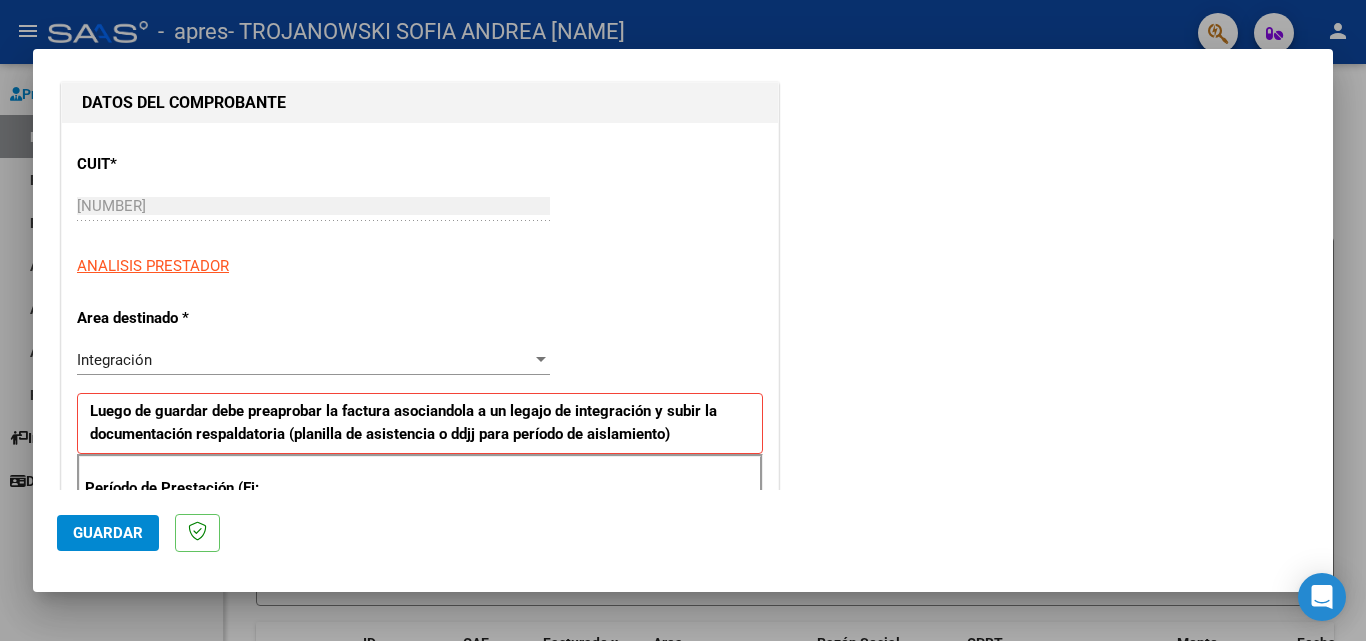 scroll, scrollTop: 300, scrollLeft: 0, axis: vertical 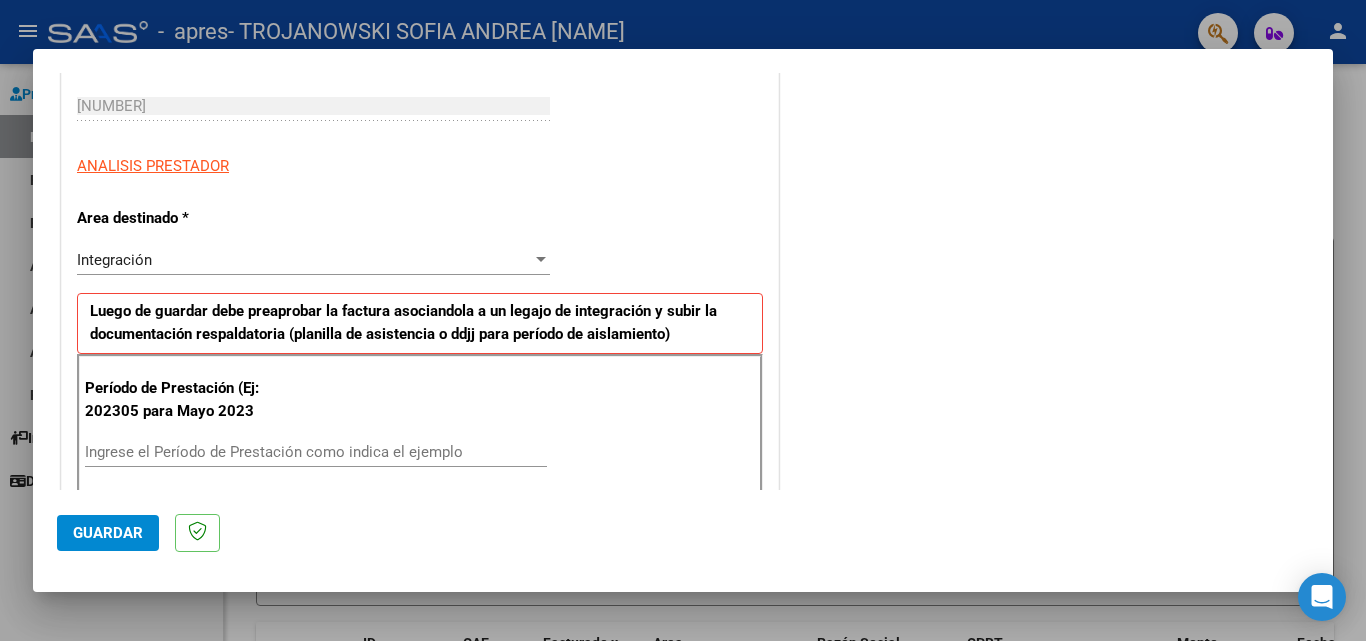 click at bounding box center [541, 260] 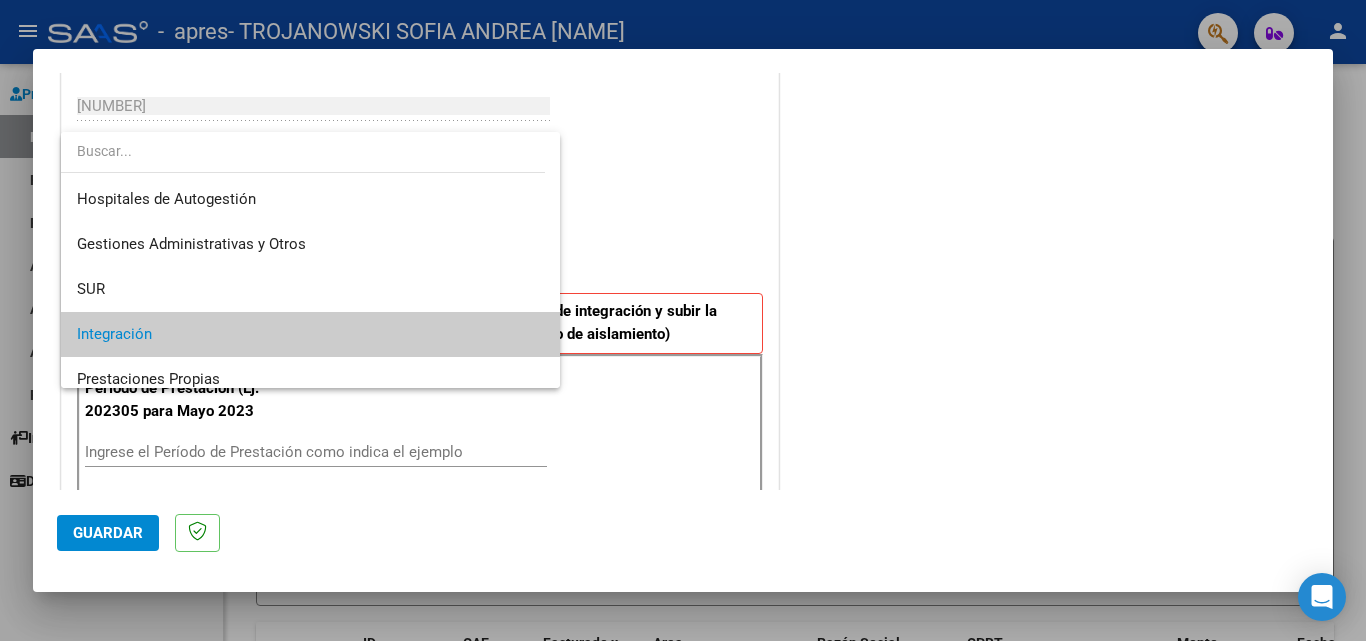scroll, scrollTop: 75, scrollLeft: 0, axis: vertical 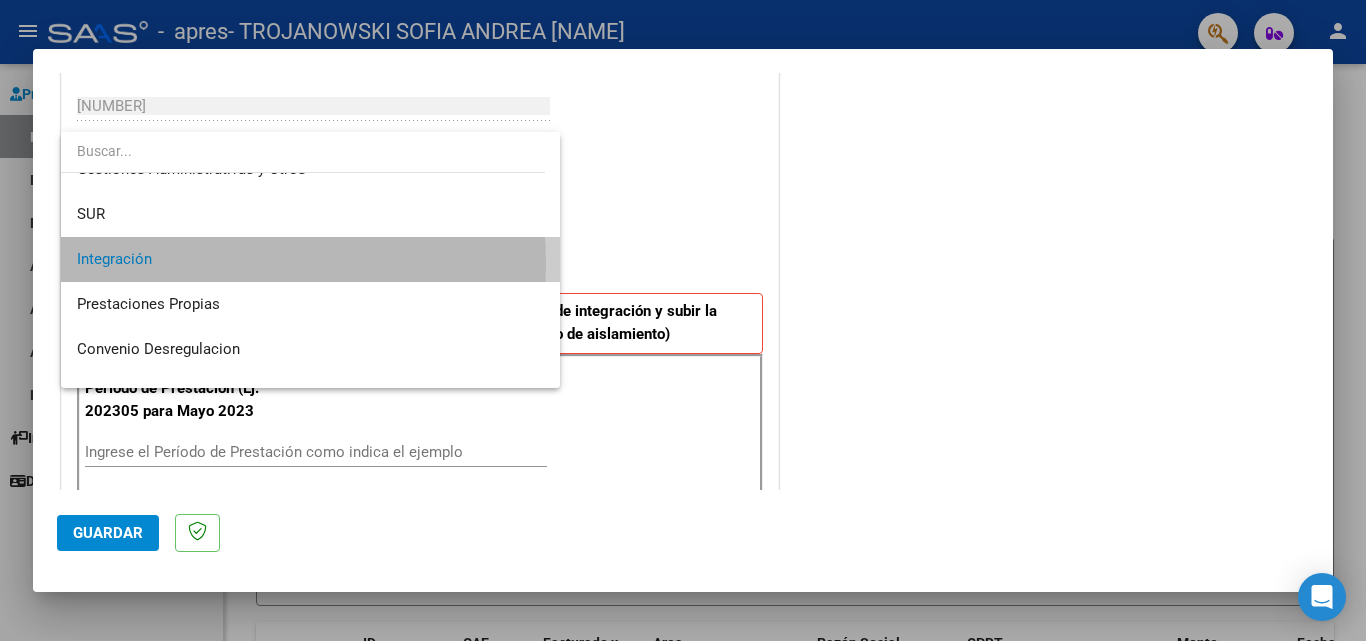 click on "Integración" at bounding box center (310, 259) 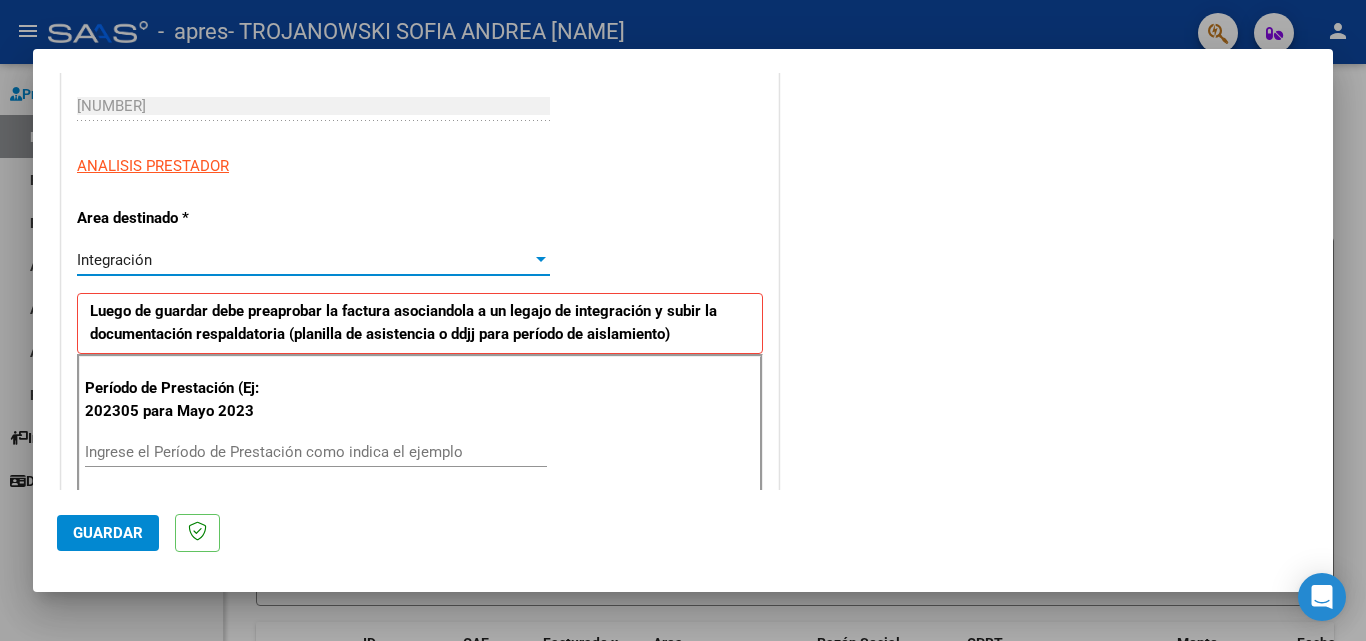 scroll, scrollTop: 500, scrollLeft: 0, axis: vertical 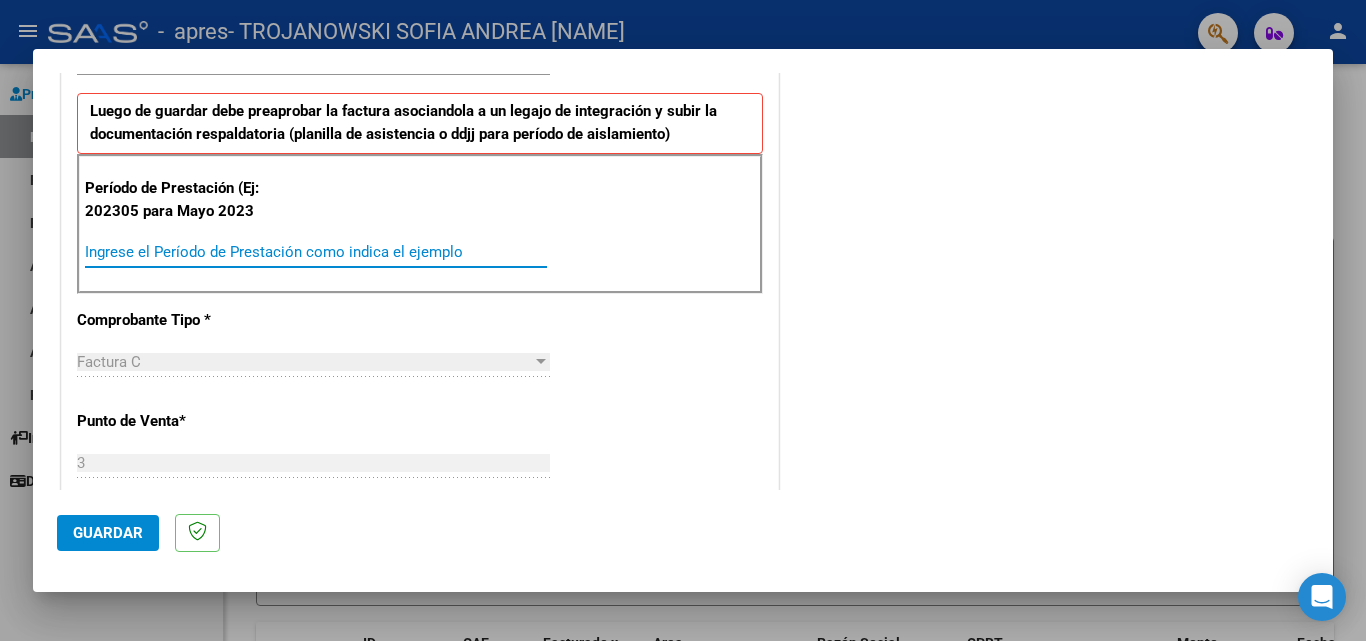 click on "Ingrese el Período de Prestación como indica el ejemplo" at bounding box center (316, 252) 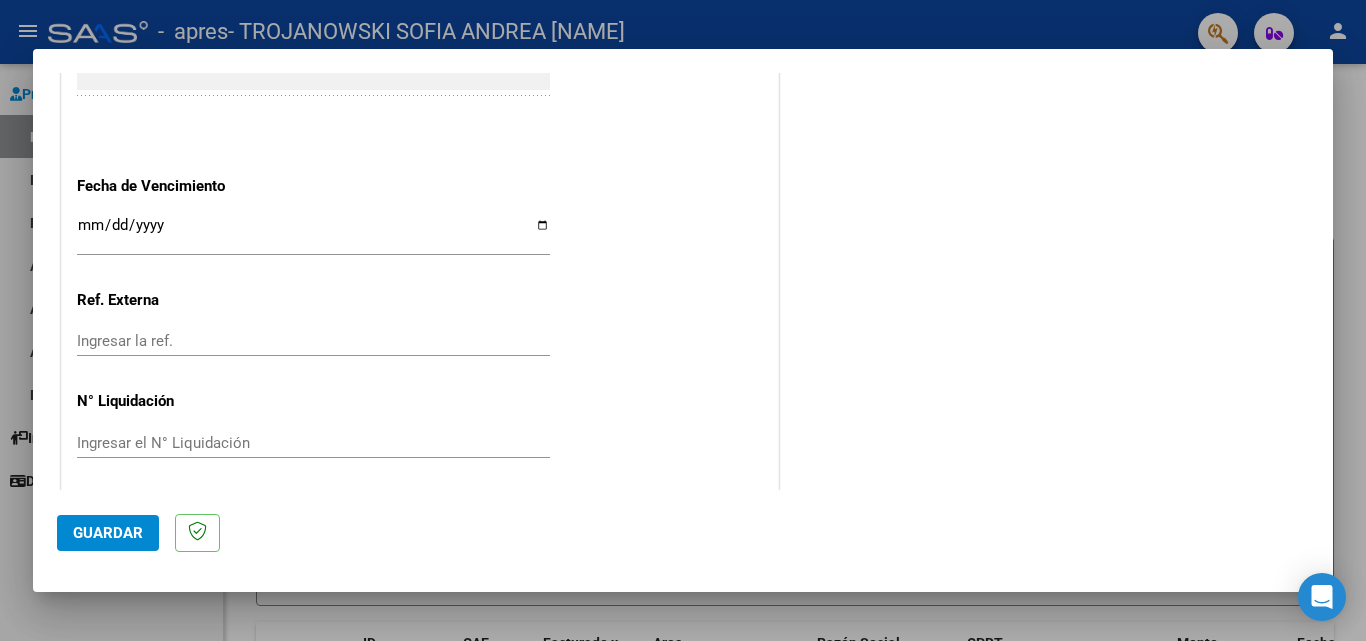 scroll, scrollTop: 1305, scrollLeft: 0, axis: vertical 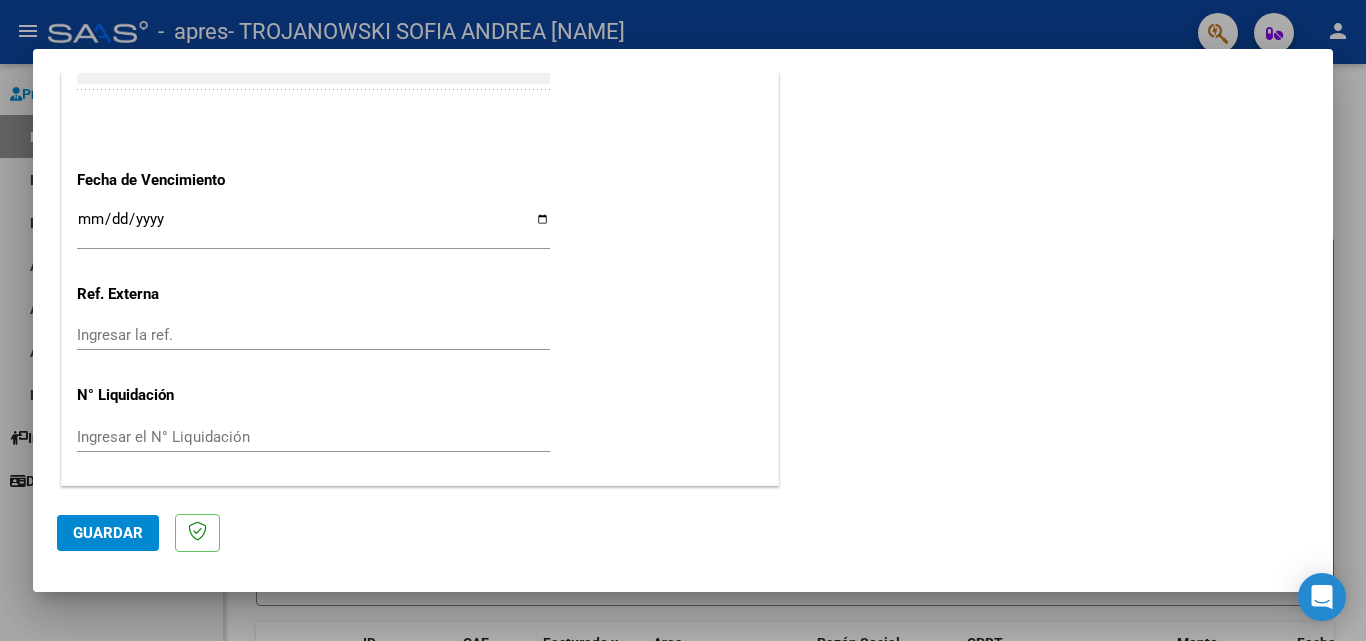 type on "202507" 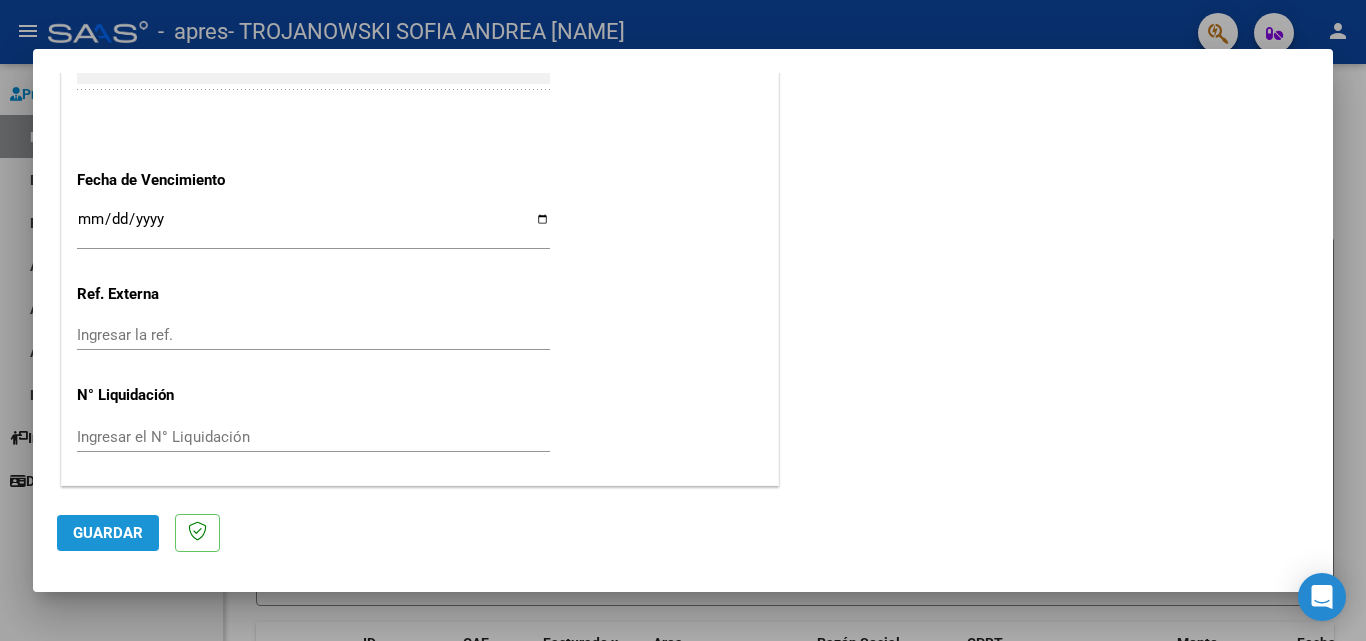 click on "Guardar" 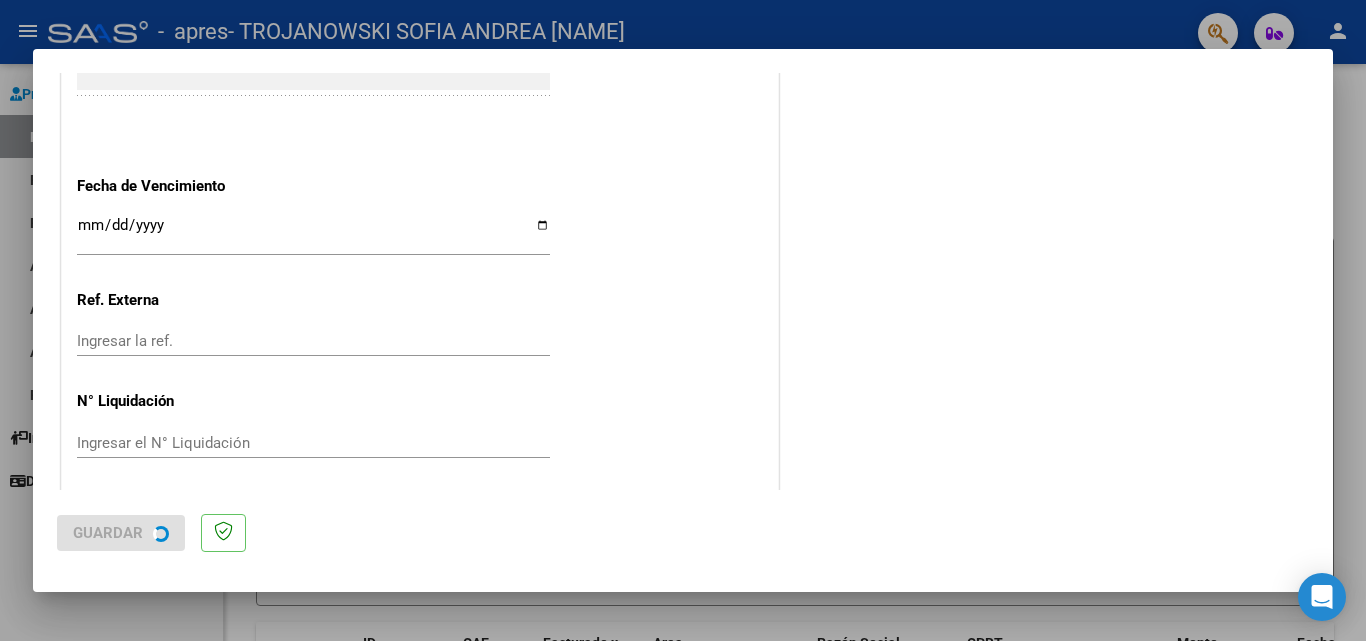 scroll, scrollTop: 1305, scrollLeft: 0, axis: vertical 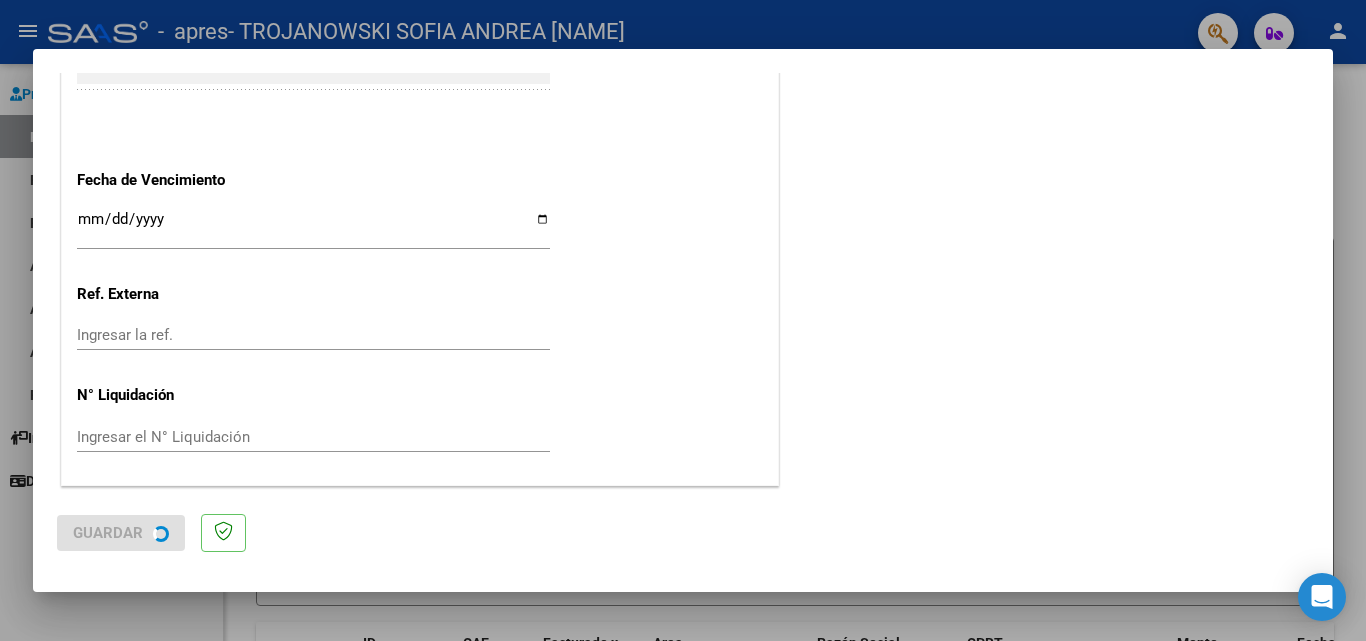 click on "COMENTARIOS Comentarios del Prestador / Gerenciador:" at bounding box center (1046, -360) 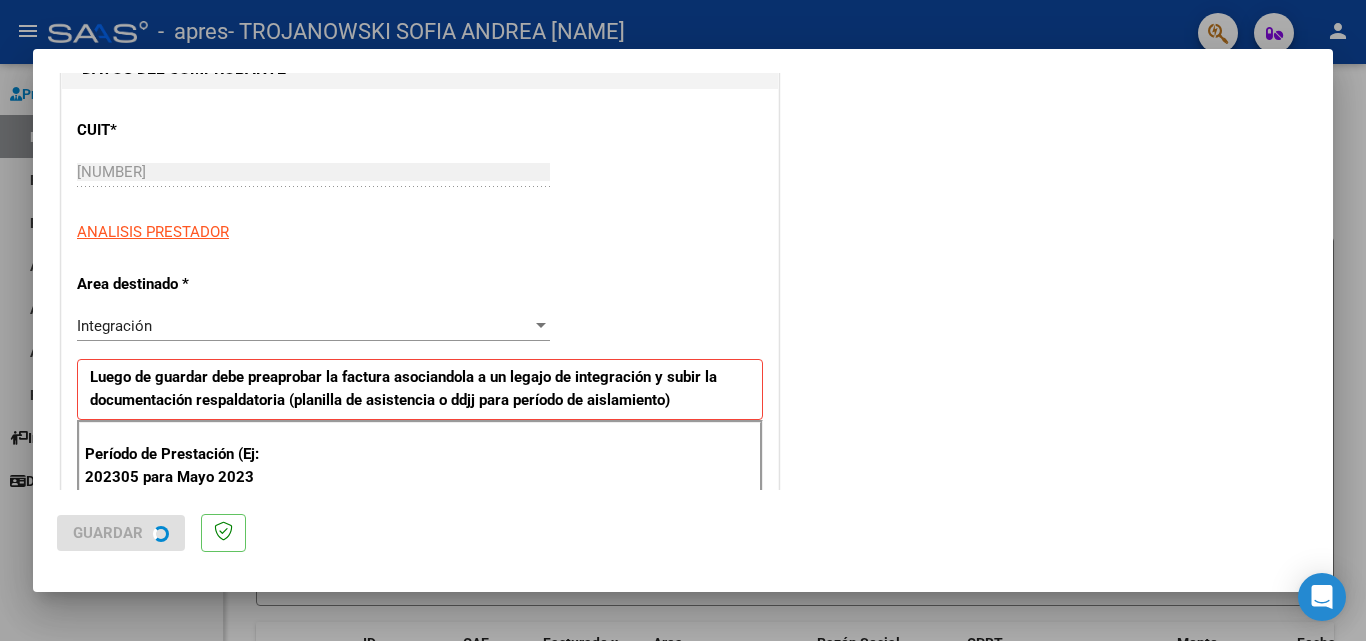 scroll, scrollTop: 105, scrollLeft: 0, axis: vertical 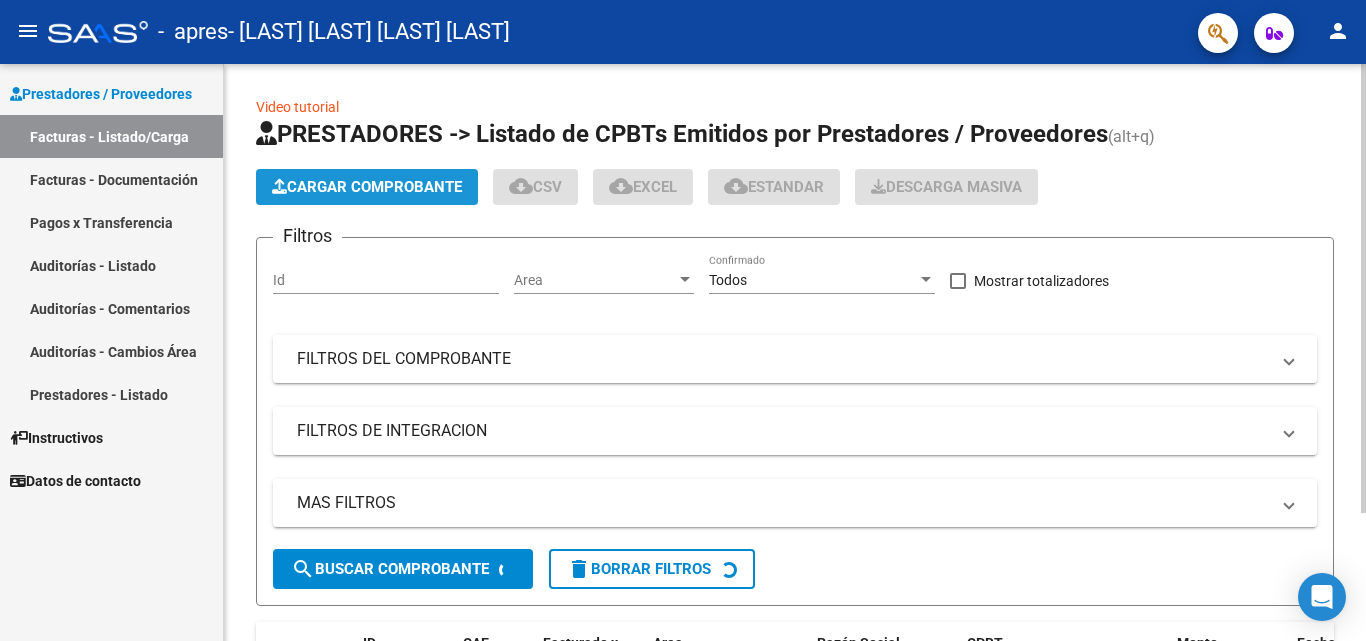 click on "Cargar Comprobante" 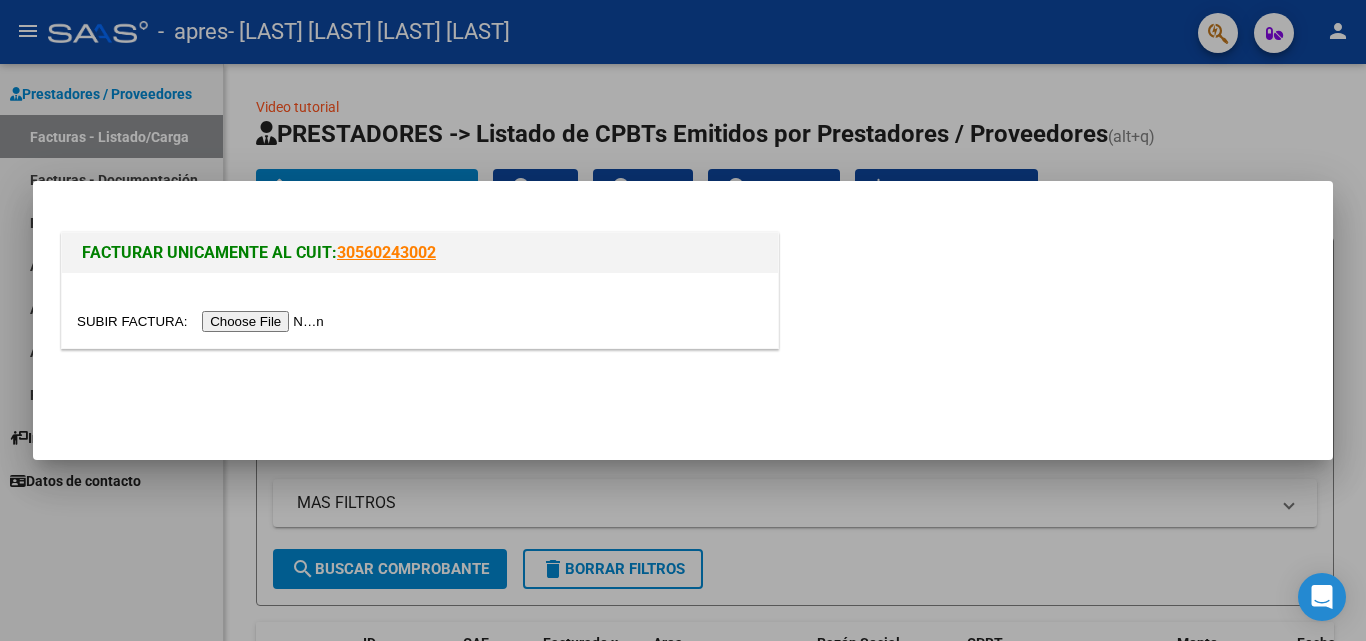 click at bounding box center [203, 321] 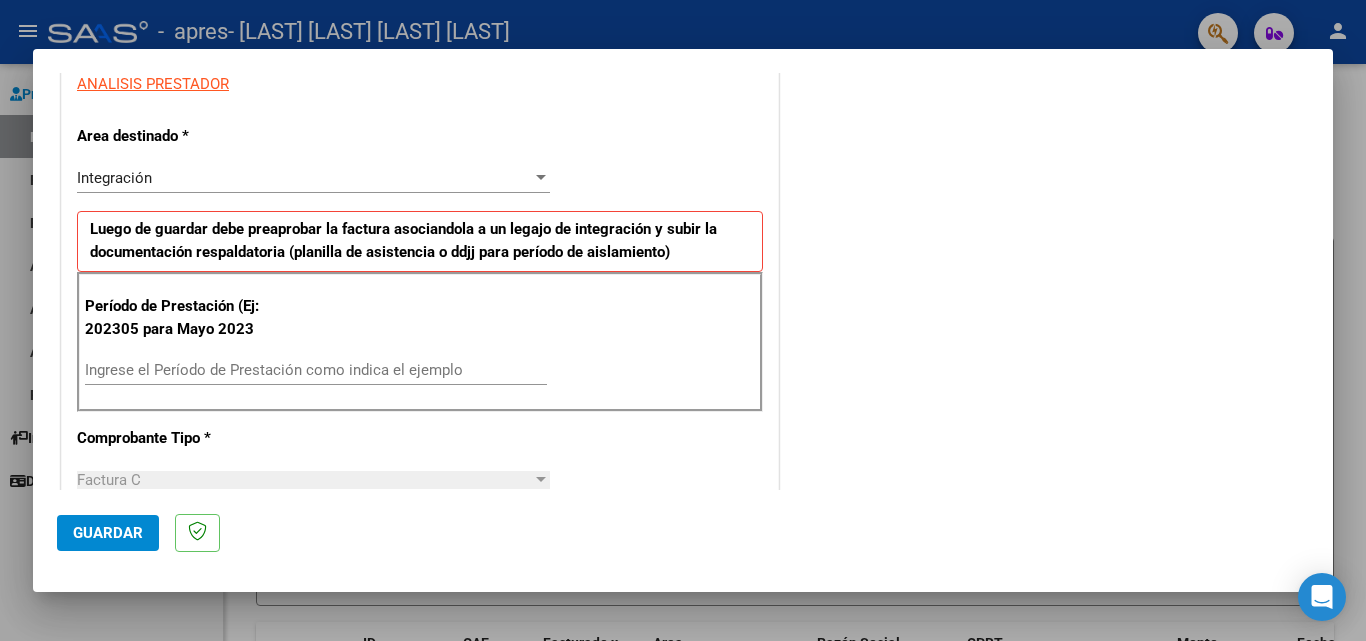 scroll, scrollTop: 400, scrollLeft: 0, axis: vertical 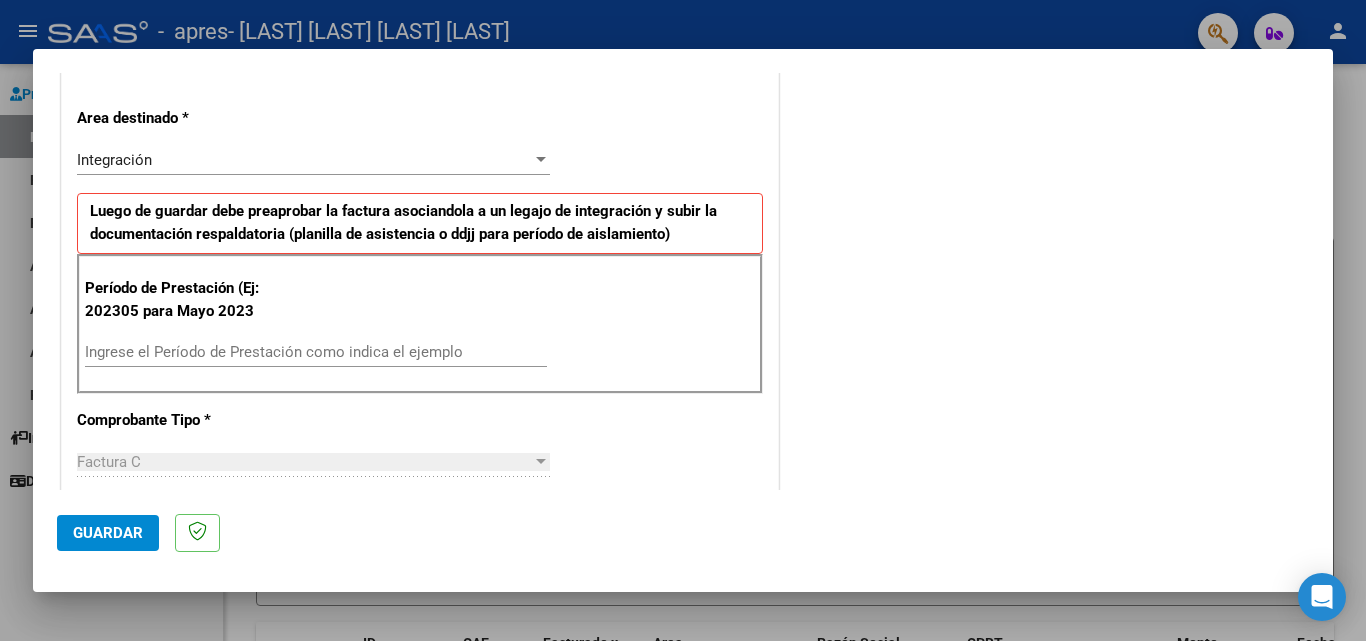 click on "Ingrese el Período de Prestación como indica el ejemplo" at bounding box center [316, 352] 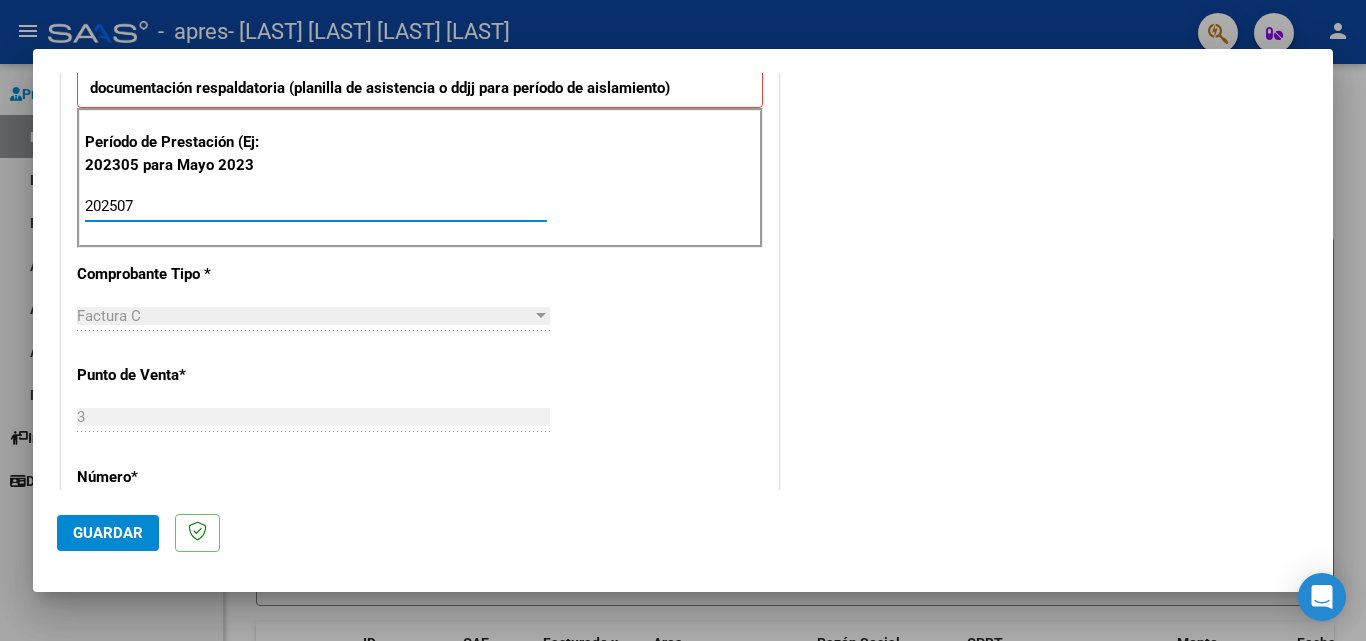 scroll, scrollTop: 600, scrollLeft: 0, axis: vertical 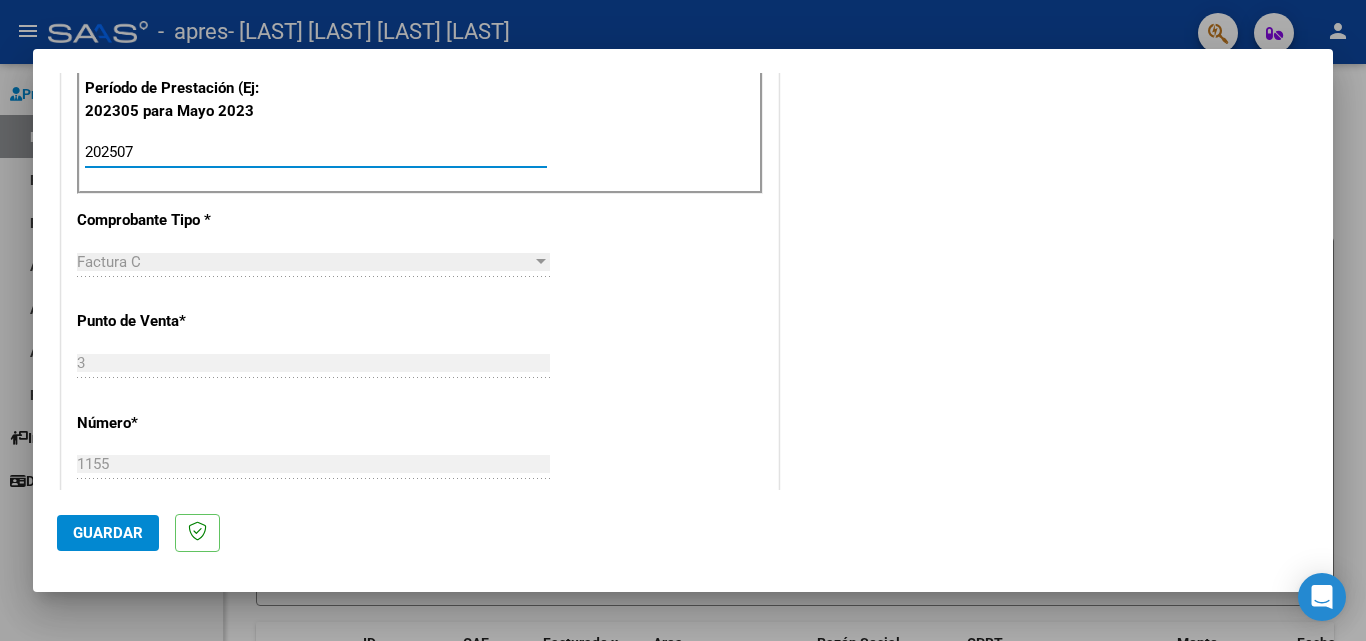 type on "202507" 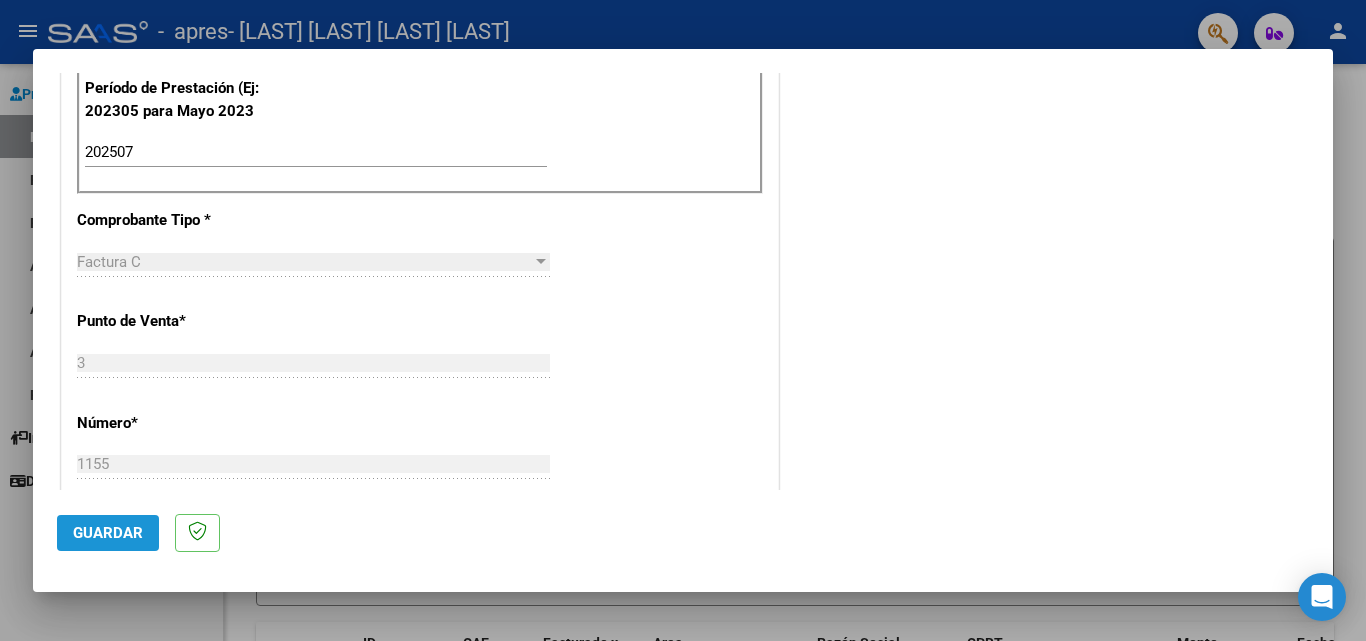 click on "Guardar" 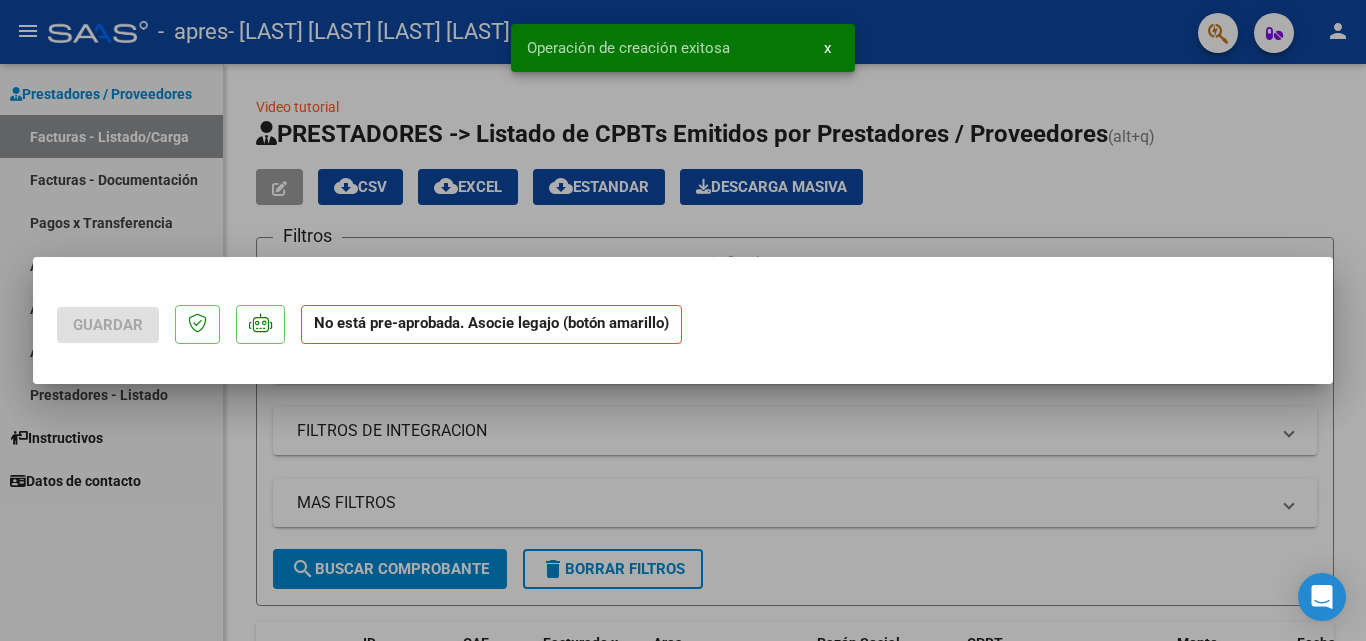 scroll, scrollTop: 0, scrollLeft: 0, axis: both 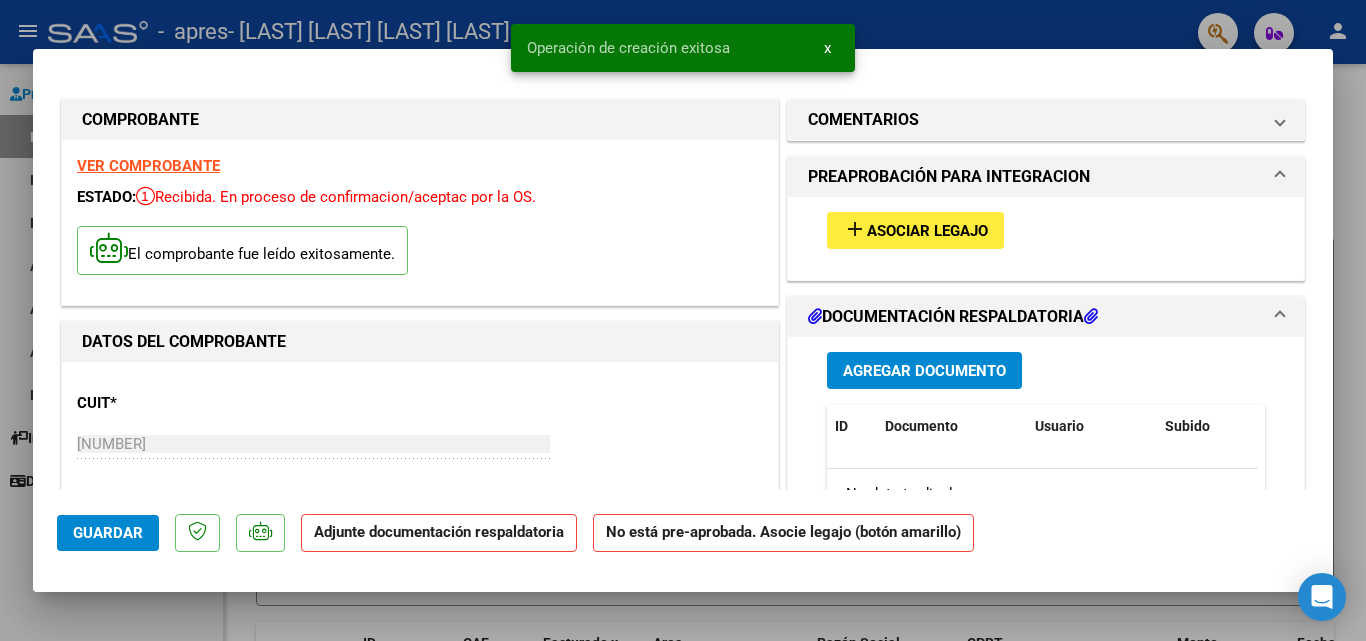 click on "Asociar Legajo" at bounding box center (927, 231) 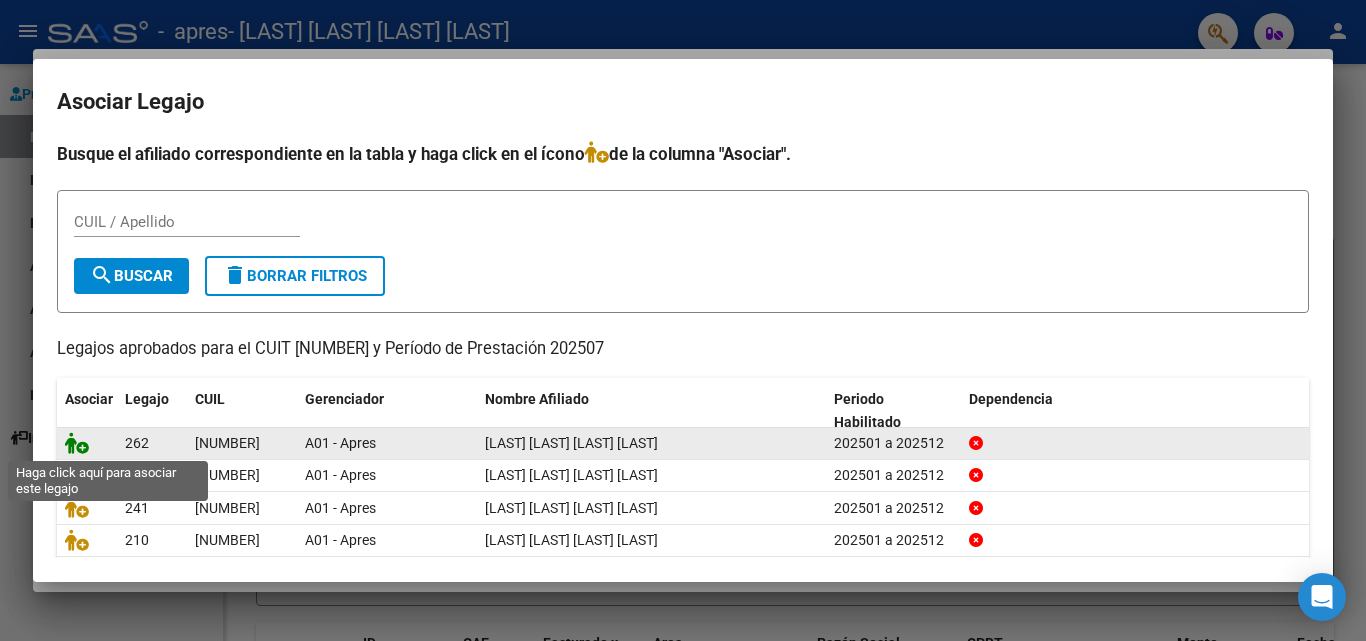 click 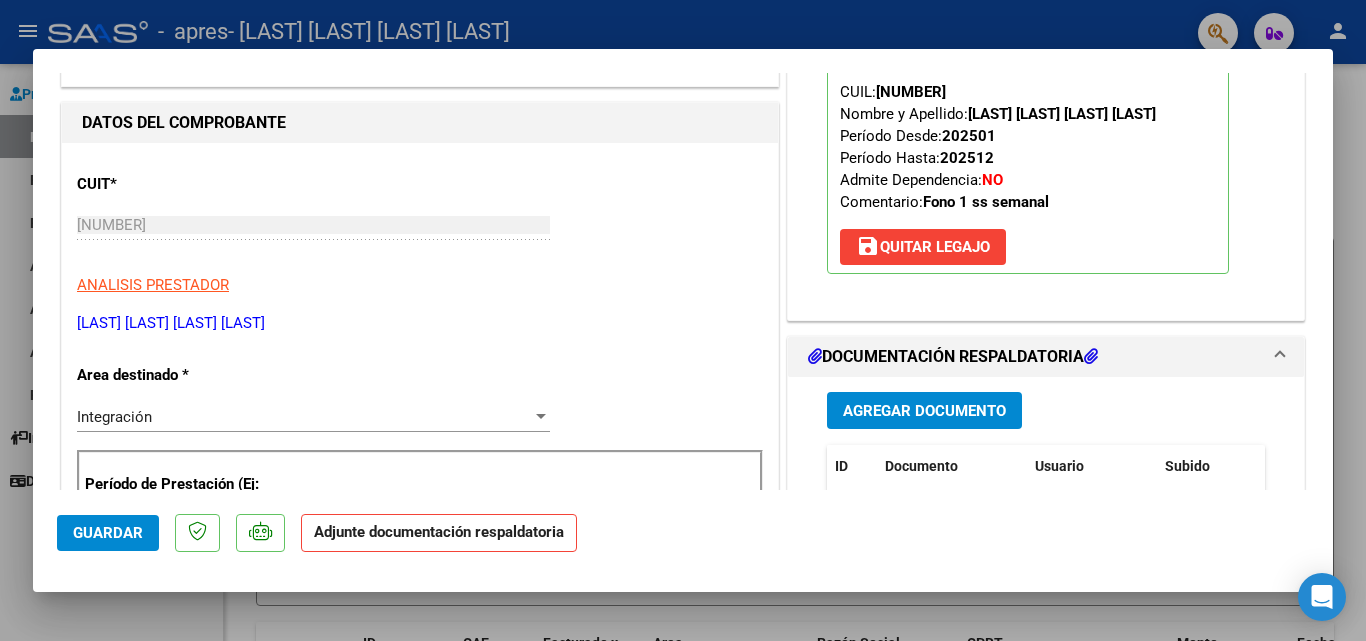 scroll, scrollTop: 200, scrollLeft: 0, axis: vertical 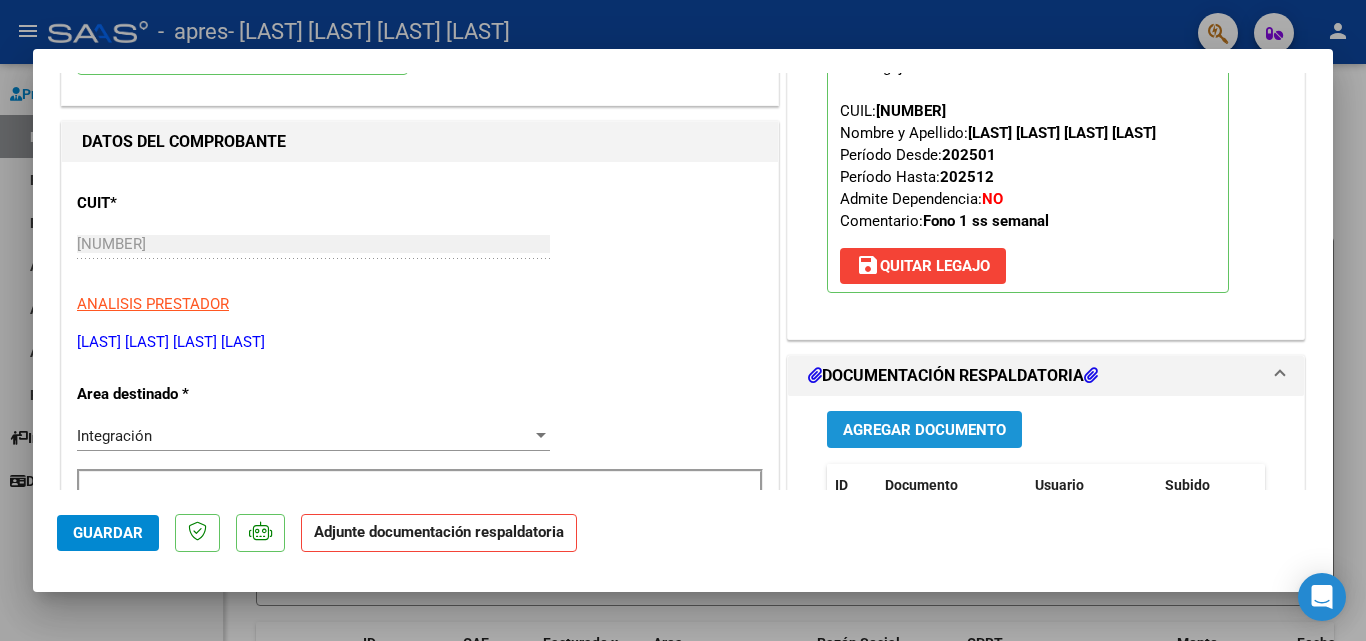 click on "Agregar Documento" at bounding box center [924, 430] 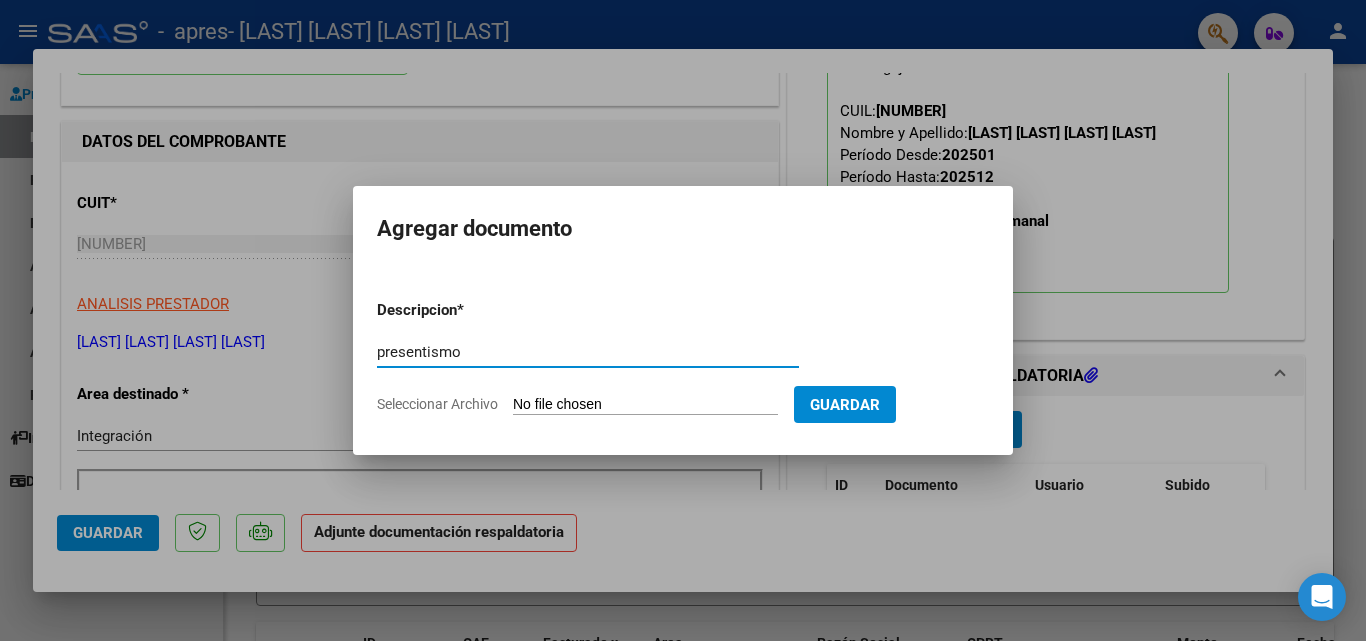 drag, startPoint x: 377, startPoint y: 351, endPoint x: 463, endPoint y: 351, distance: 86 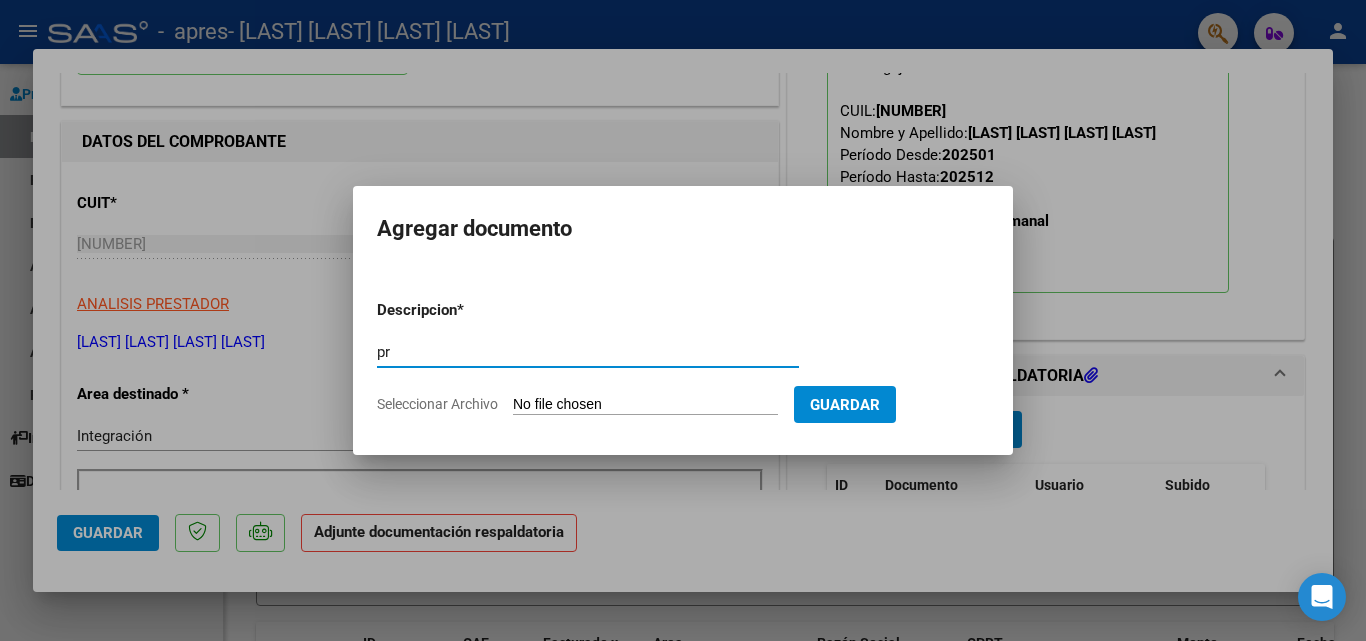 type on "p" 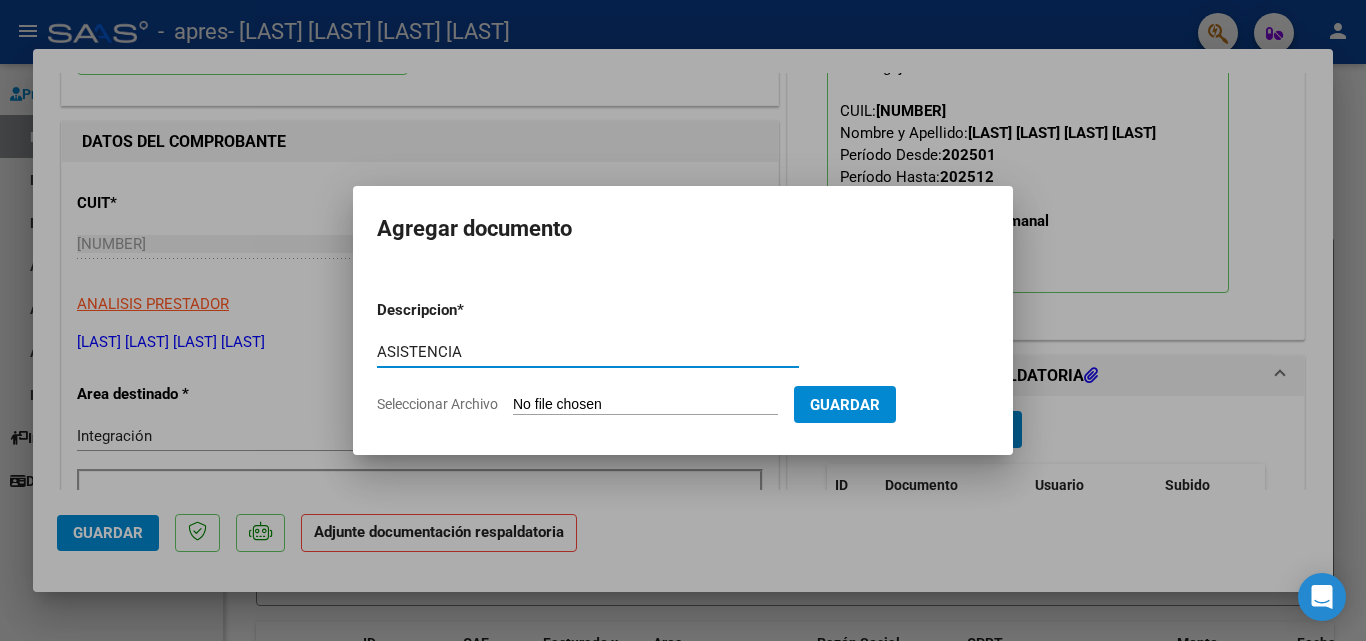 drag, startPoint x: 380, startPoint y: 353, endPoint x: 461, endPoint y: 359, distance: 81.22192 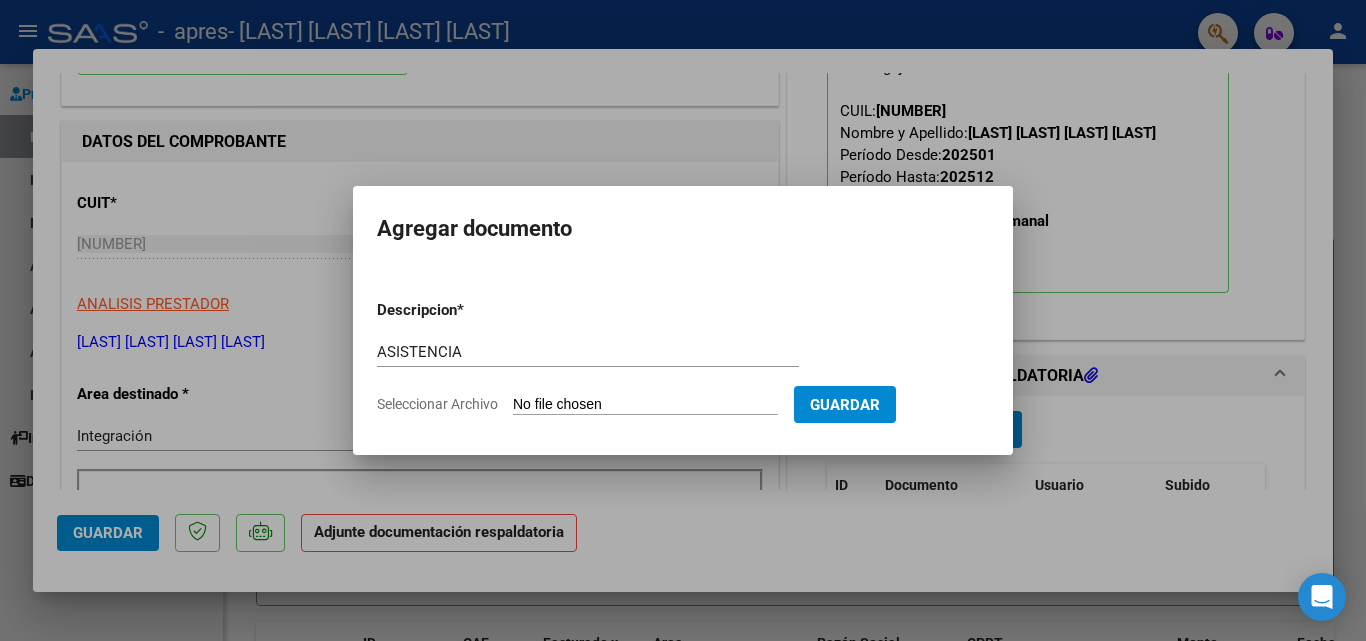 type on "C:\fakepath\[LAST] [LAST] [LAST] [LAST] 2025.pdf" 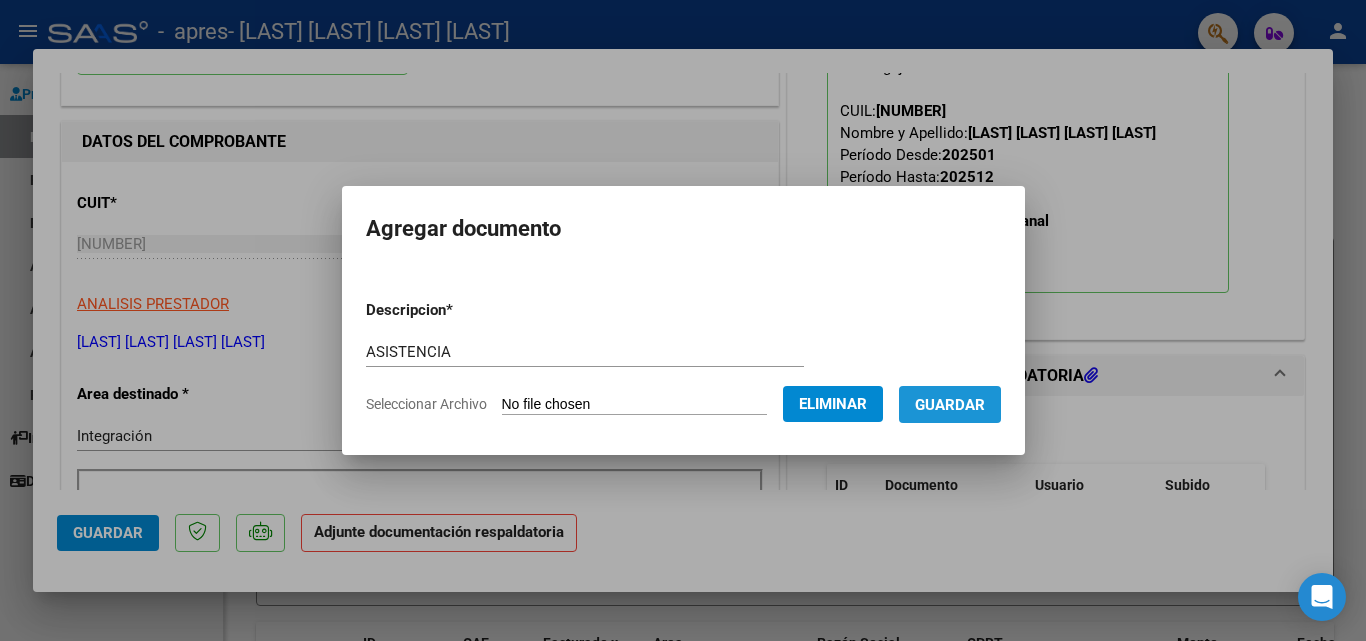 click on "Guardar" at bounding box center [950, 405] 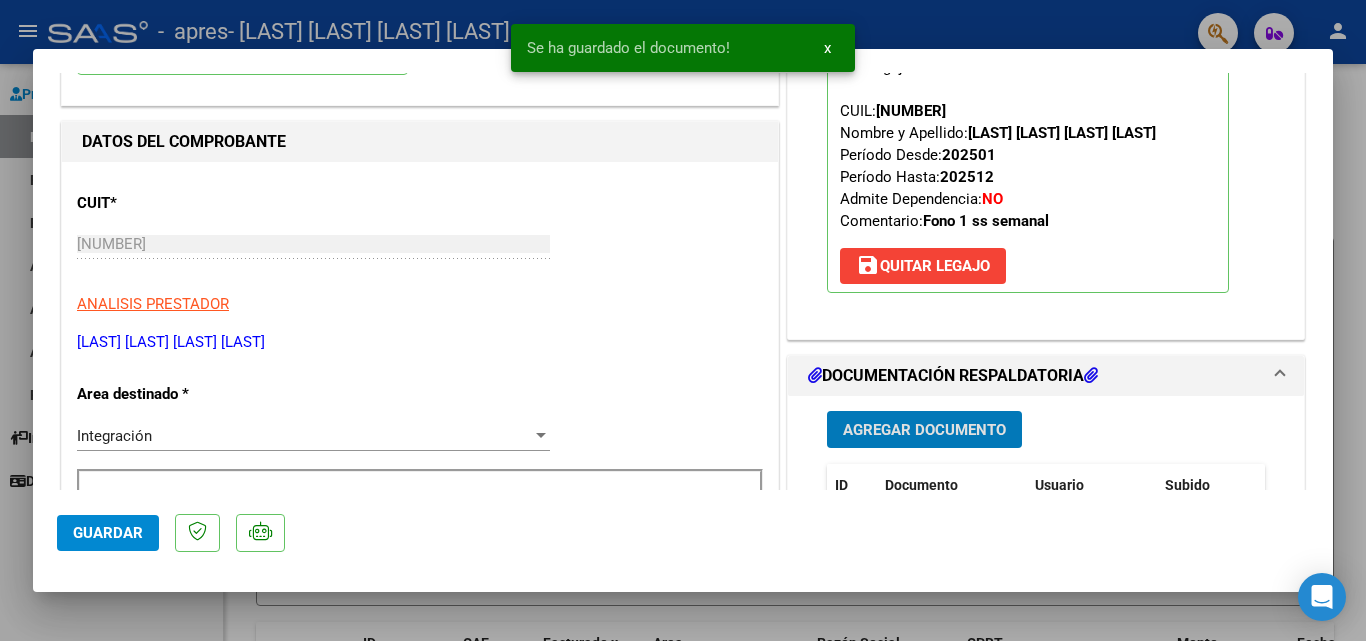 click on "Guardar" 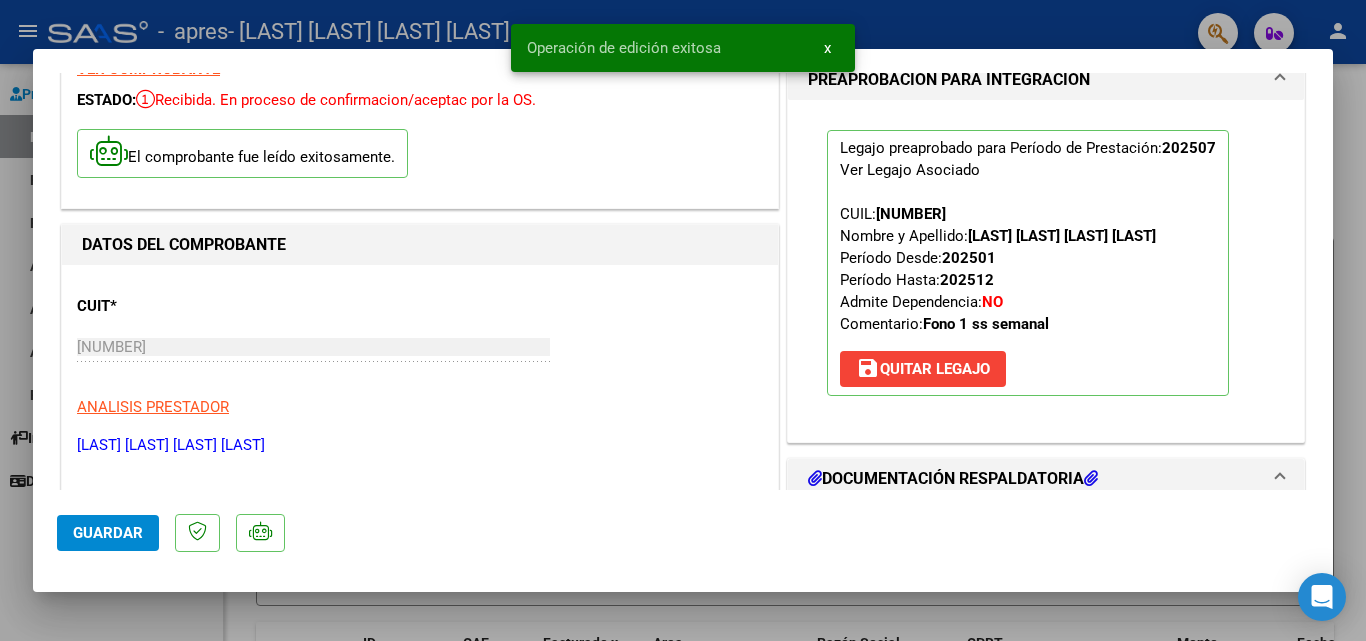 scroll, scrollTop: 0, scrollLeft: 0, axis: both 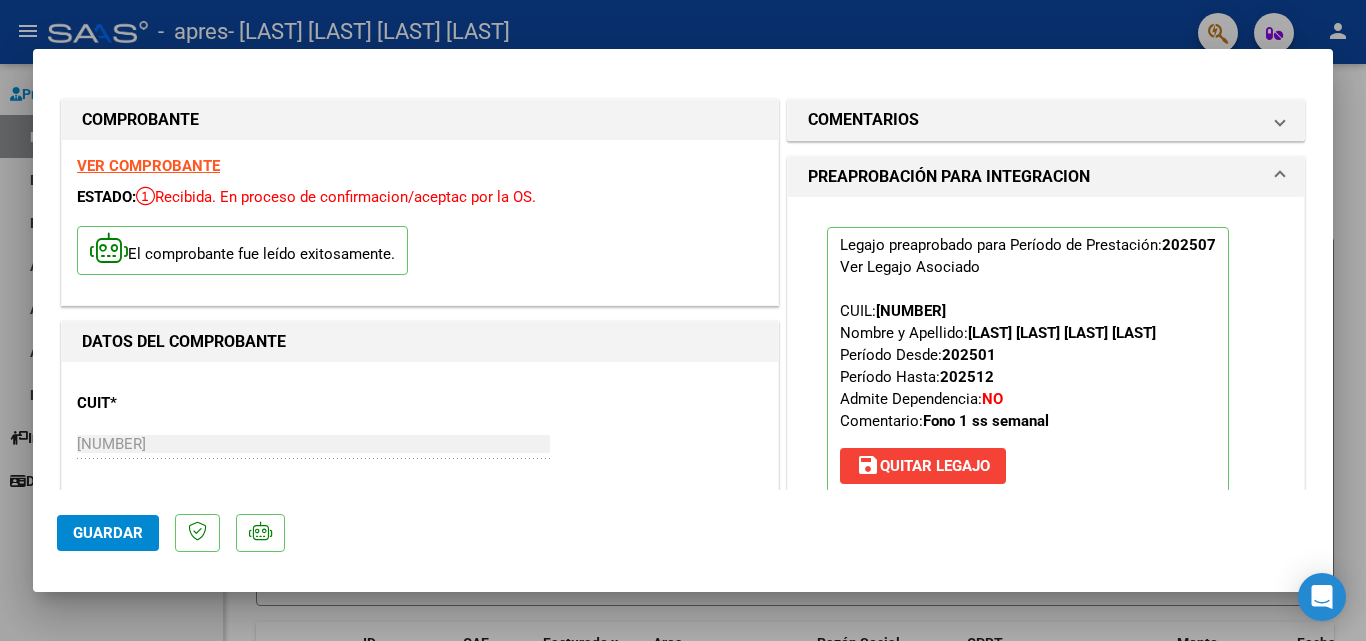 click at bounding box center (683, 320) 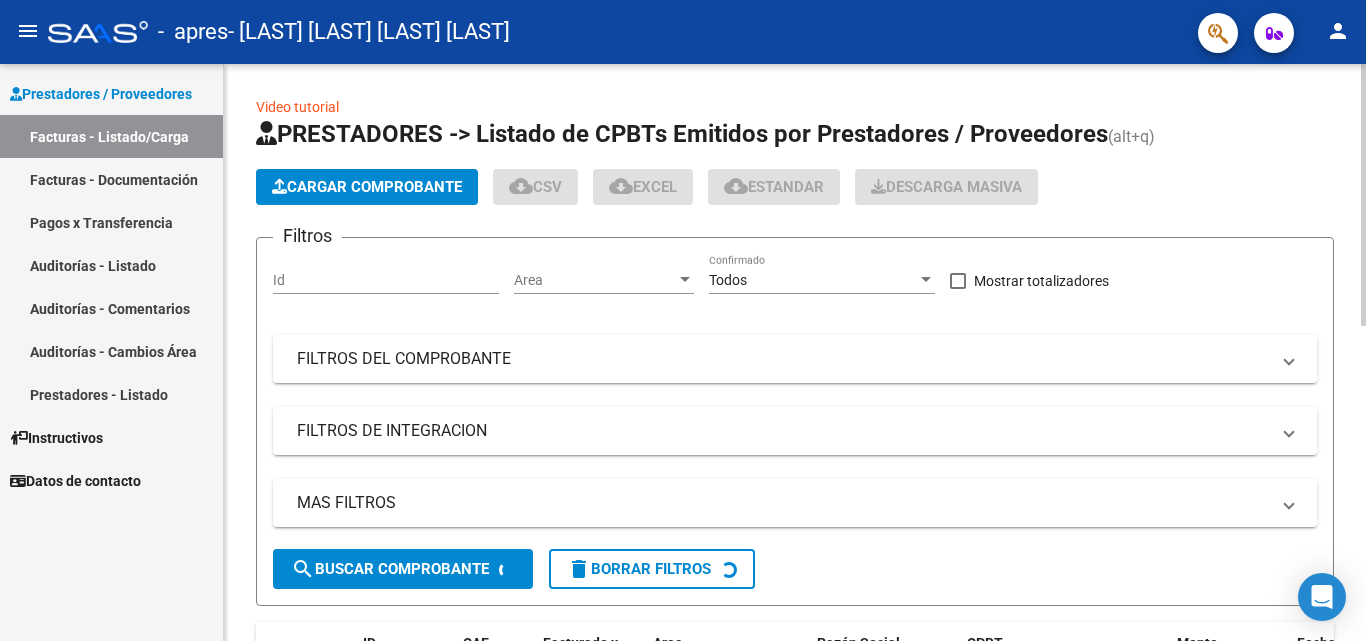 click on "Cargar Comprobante" 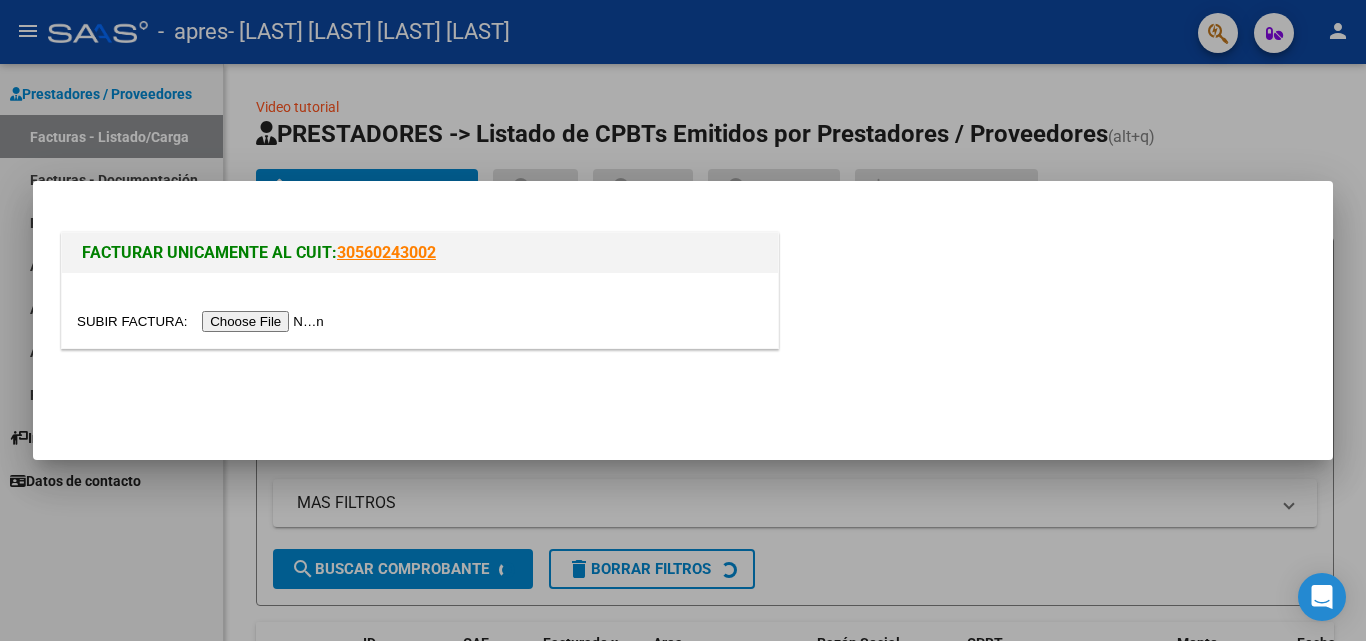 click at bounding box center [203, 321] 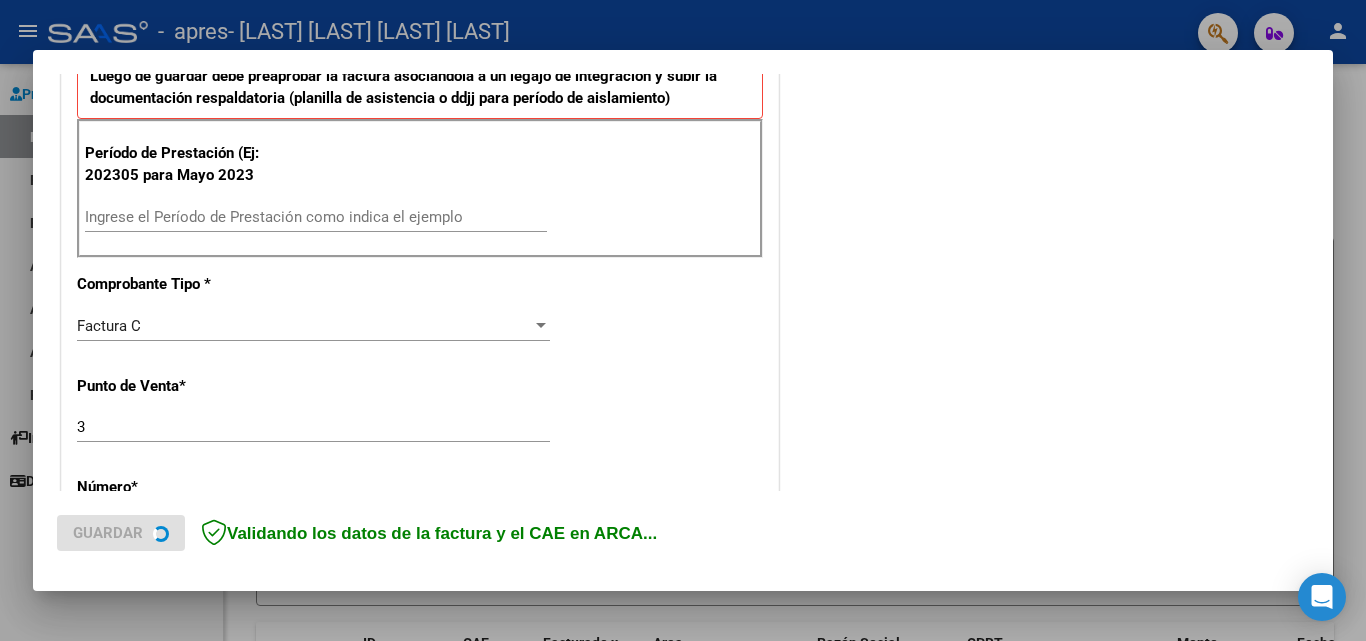 scroll, scrollTop: 600, scrollLeft: 0, axis: vertical 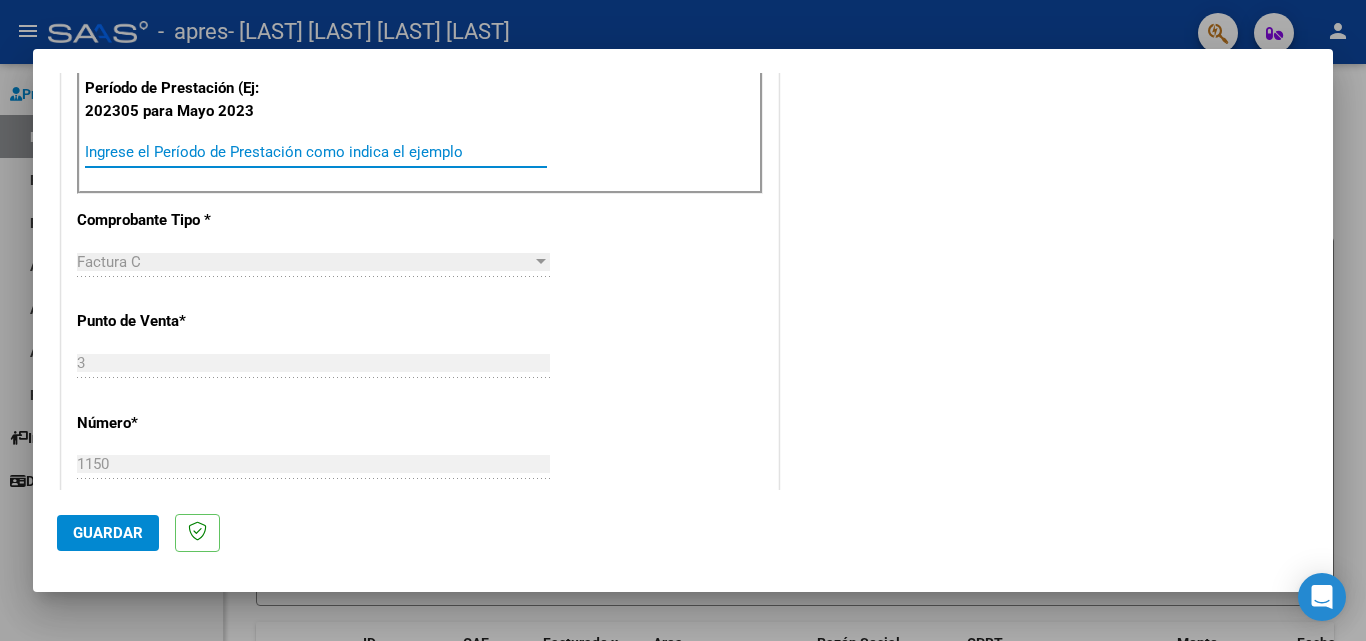 click on "Ingrese el Período de Prestación como indica el ejemplo" at bounding box center [316, 152] 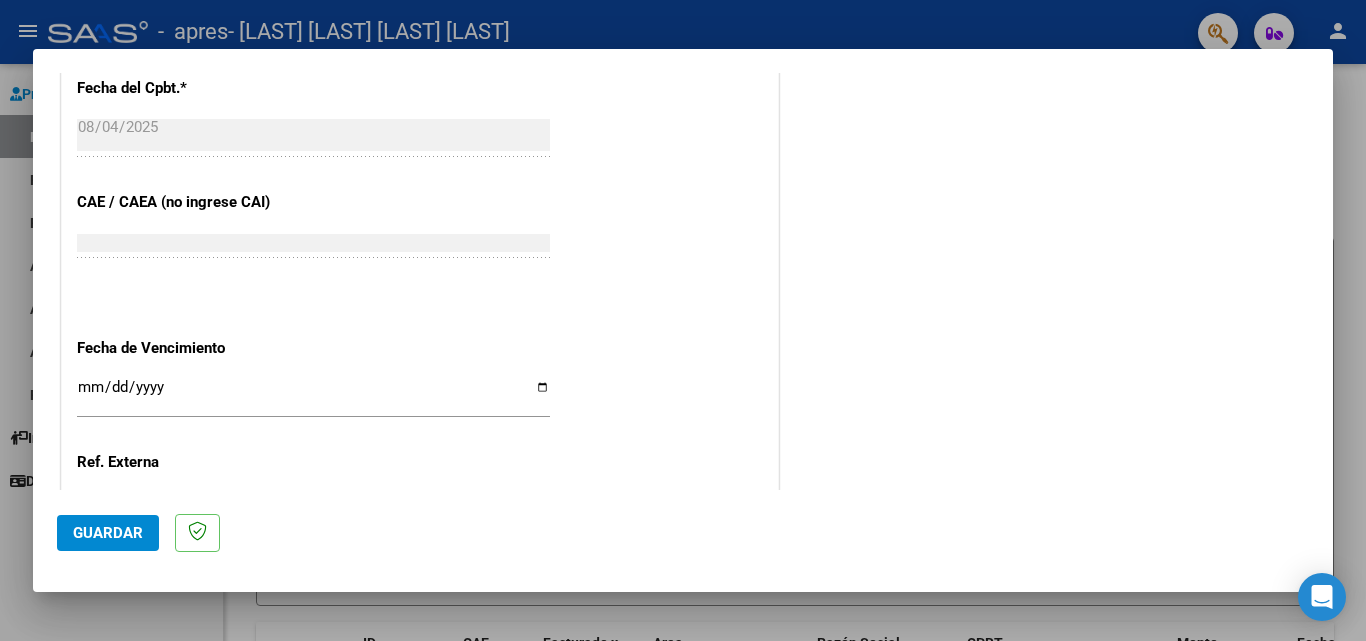scroll, scrollTop: 1200, scrollLeft: 0, axis: vertical 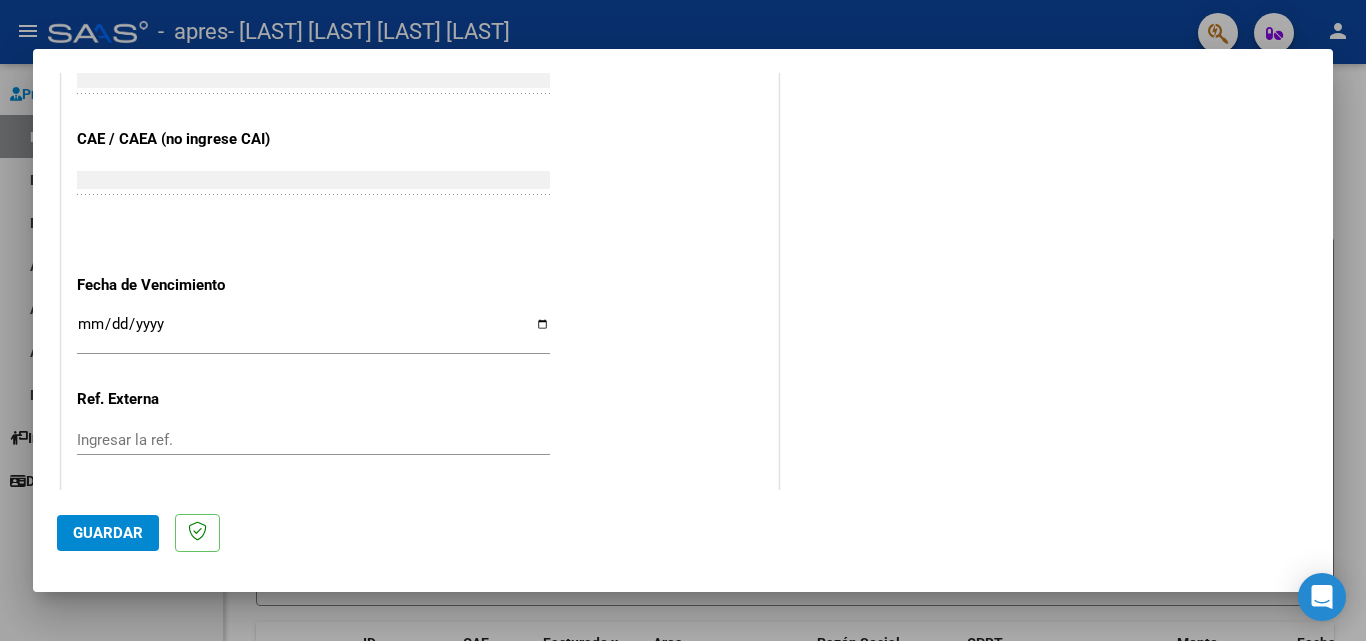 type on "202507" 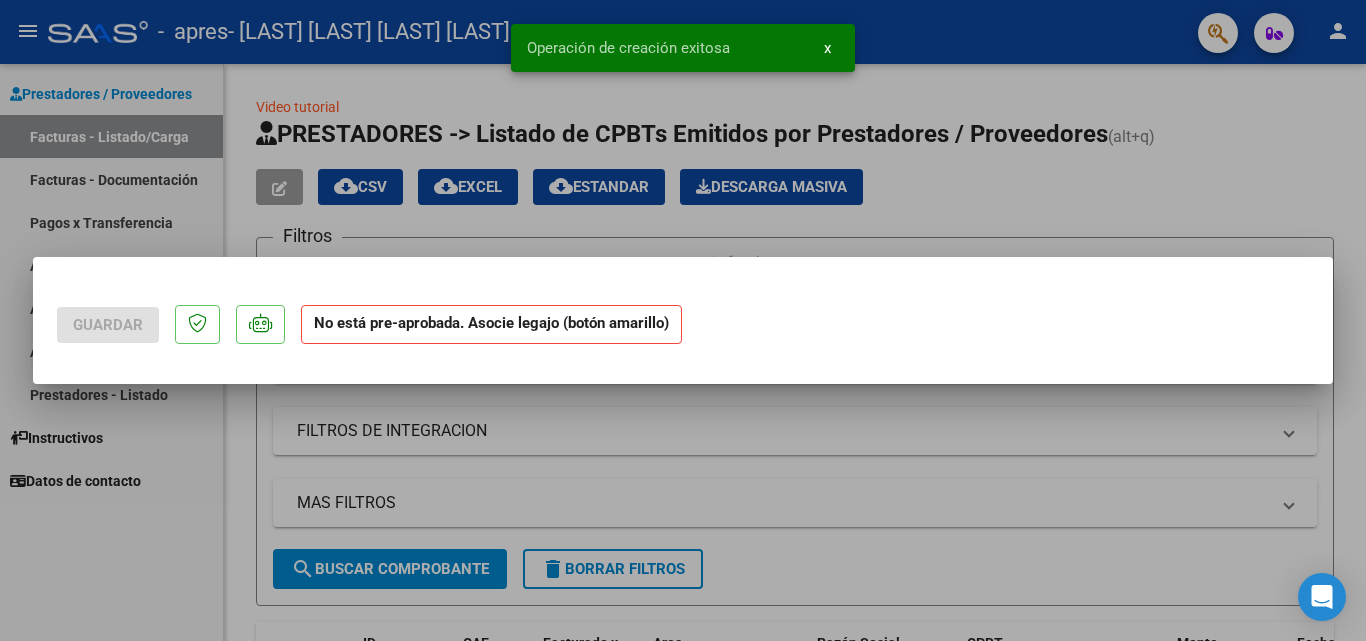 scroll, scrollTop: 0, scrollLeft: 0, axis: both 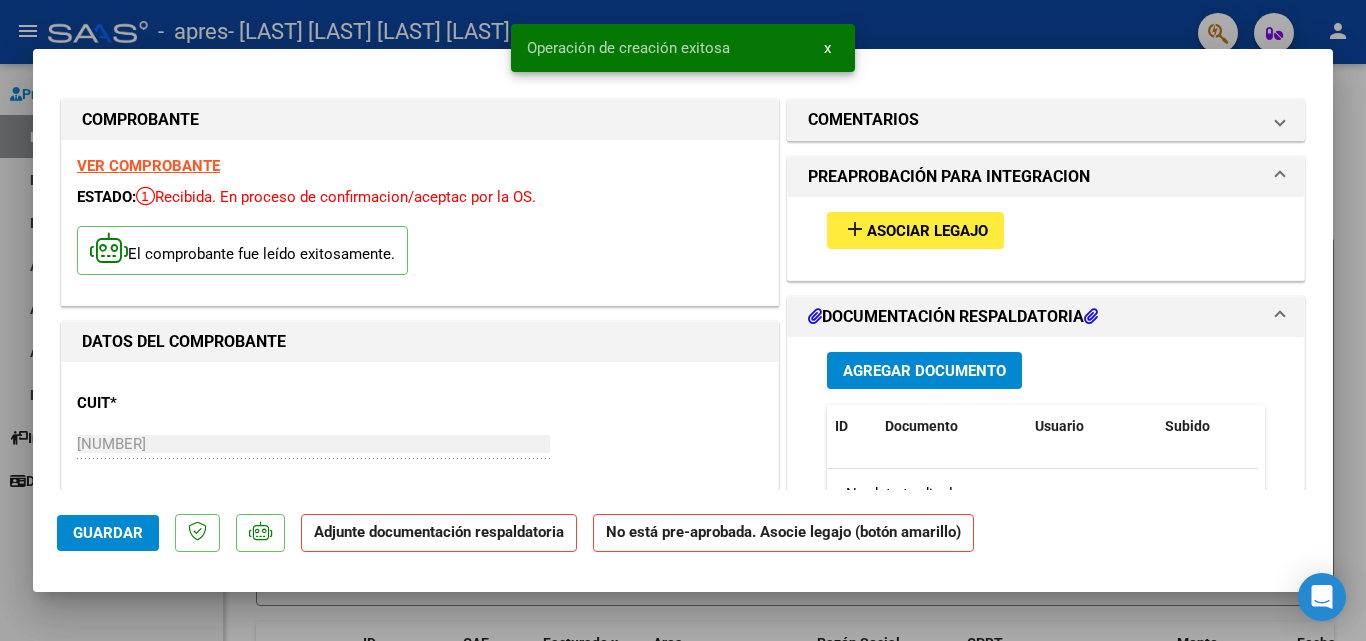 click on "Asociar Legajo" at bounding box center (927, 231) 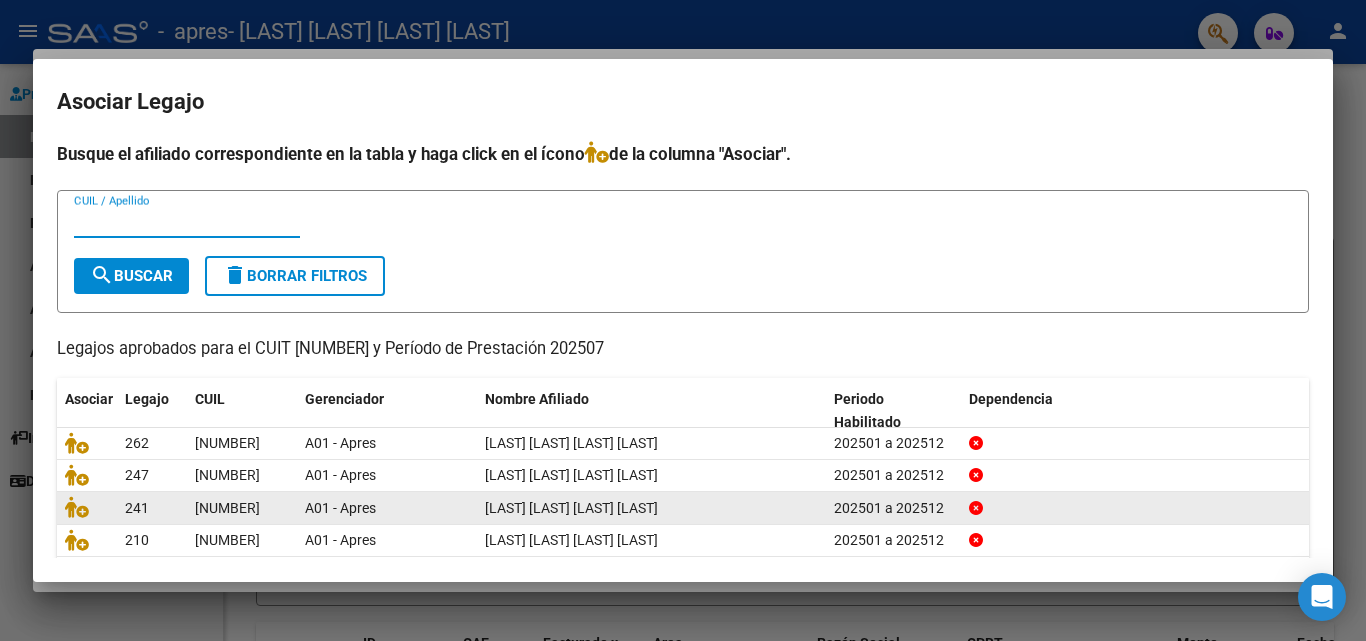 scroll, scrollTop: 100, scrollLeft: 0, axis: vertical 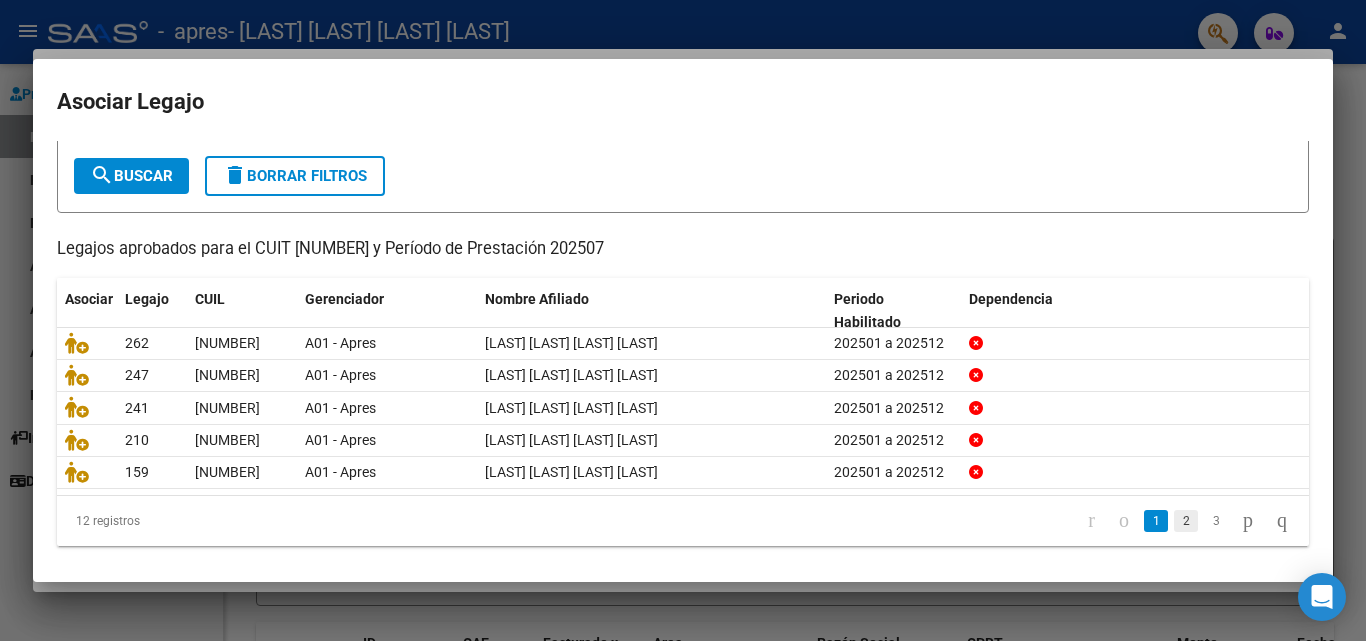 click on "2" 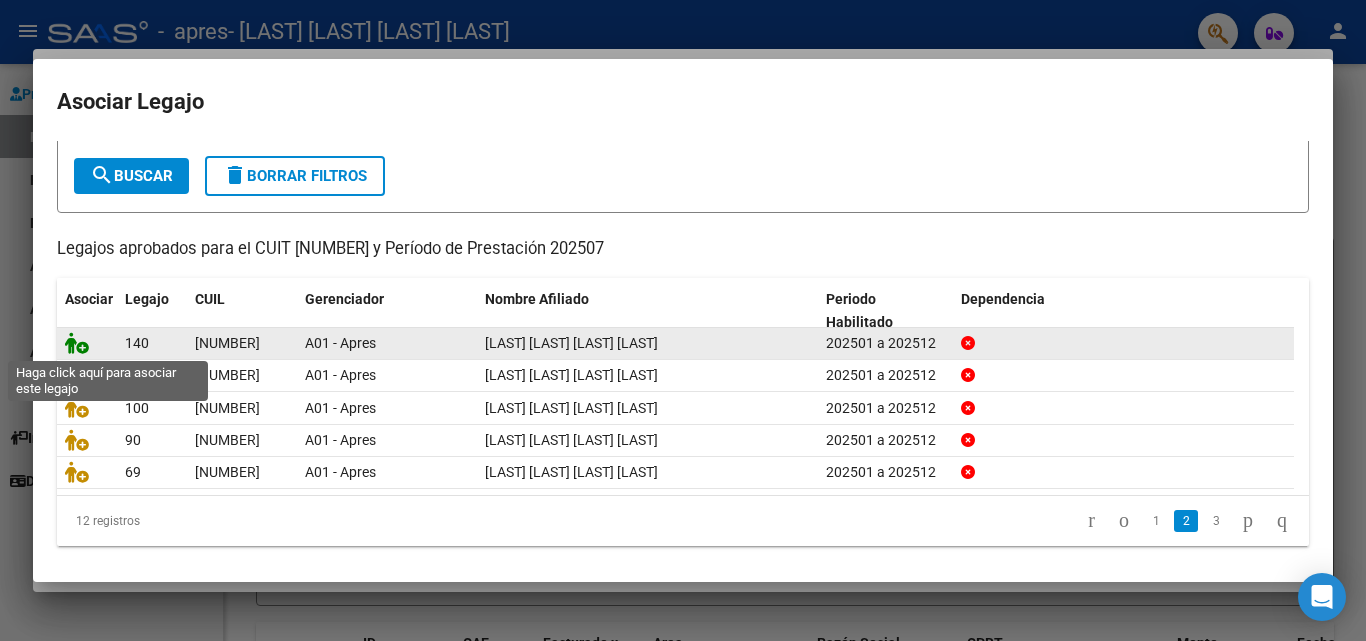 click 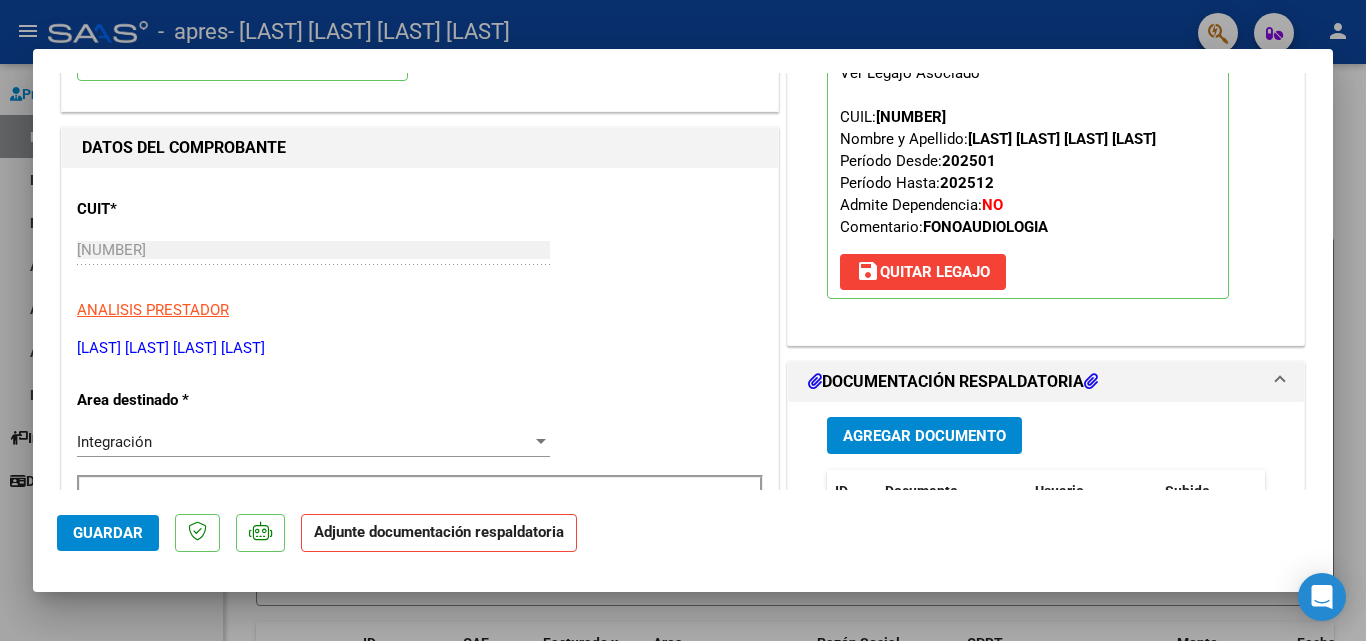 scroll, scrollTop: 300, scrollLeft: 0, axis: vertical 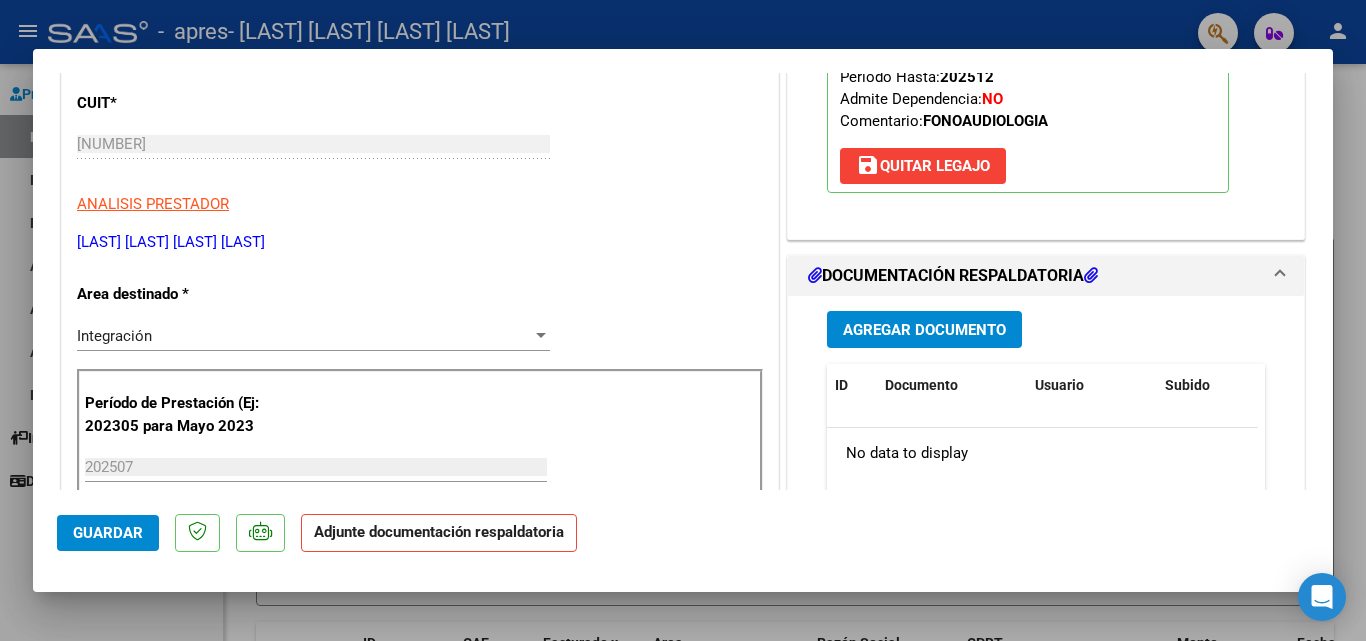 click on "Agregar Documento" at bounding box center (924, 330) 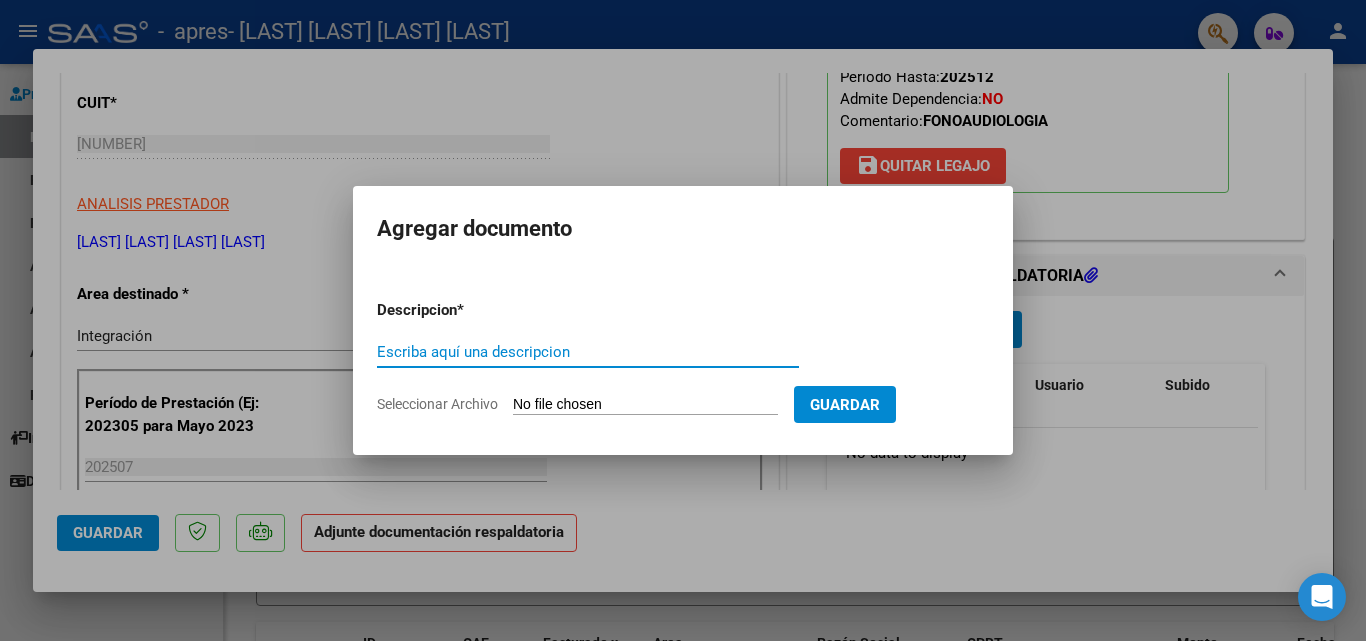 click on "Escriba aquí una descripcion" at bounding box center (588, 352) 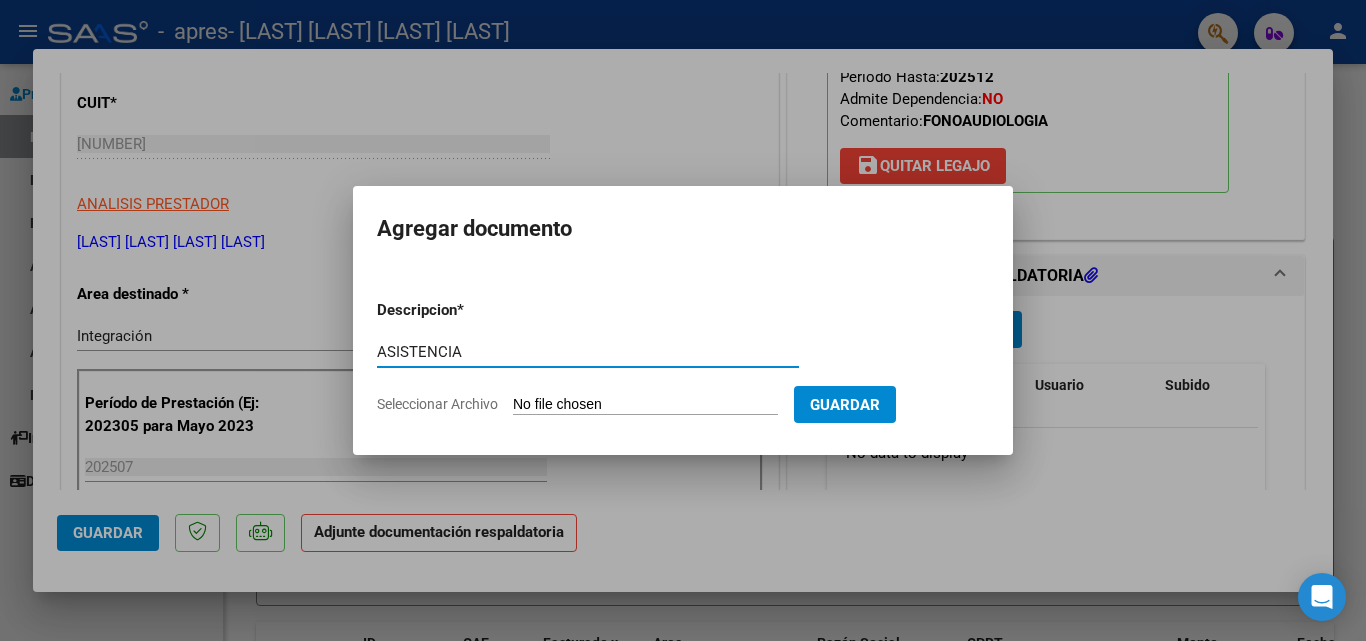 type on "ASISTENCIA" 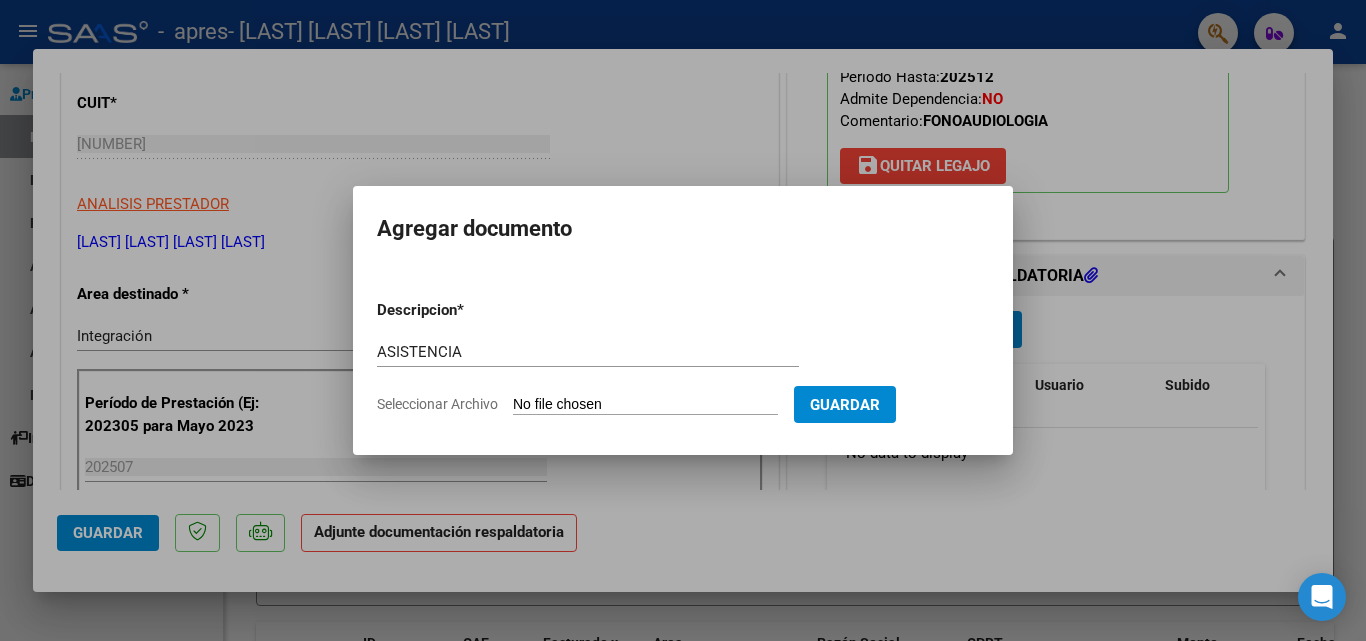 click on "Seleccionar Archivo" at bounding box center (645, 405) 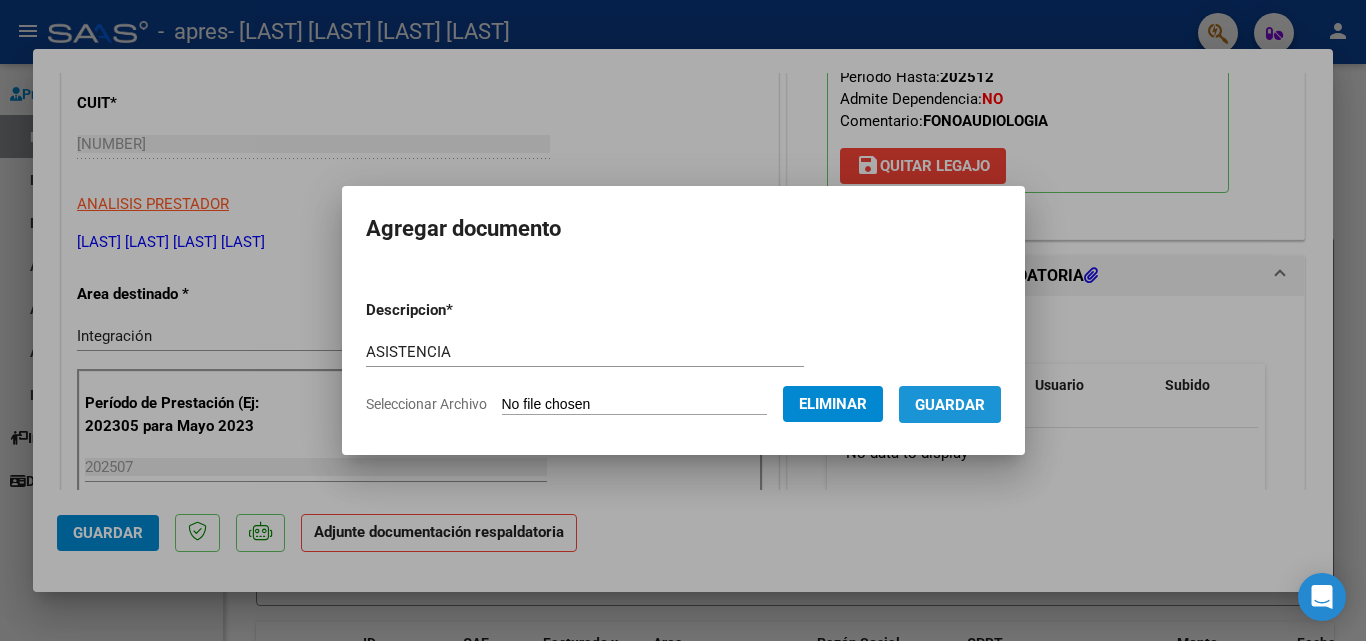 click on "Guardar" at bounding box center (950, 405) 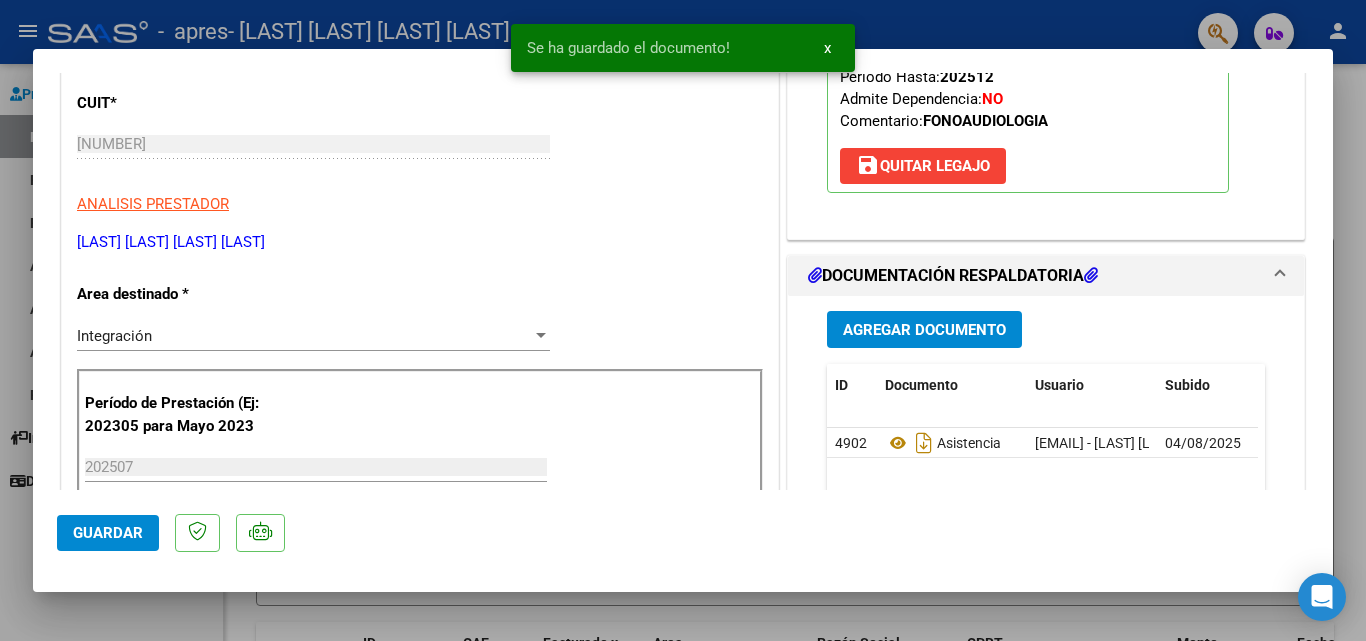 click at bounding box center (683, 320) 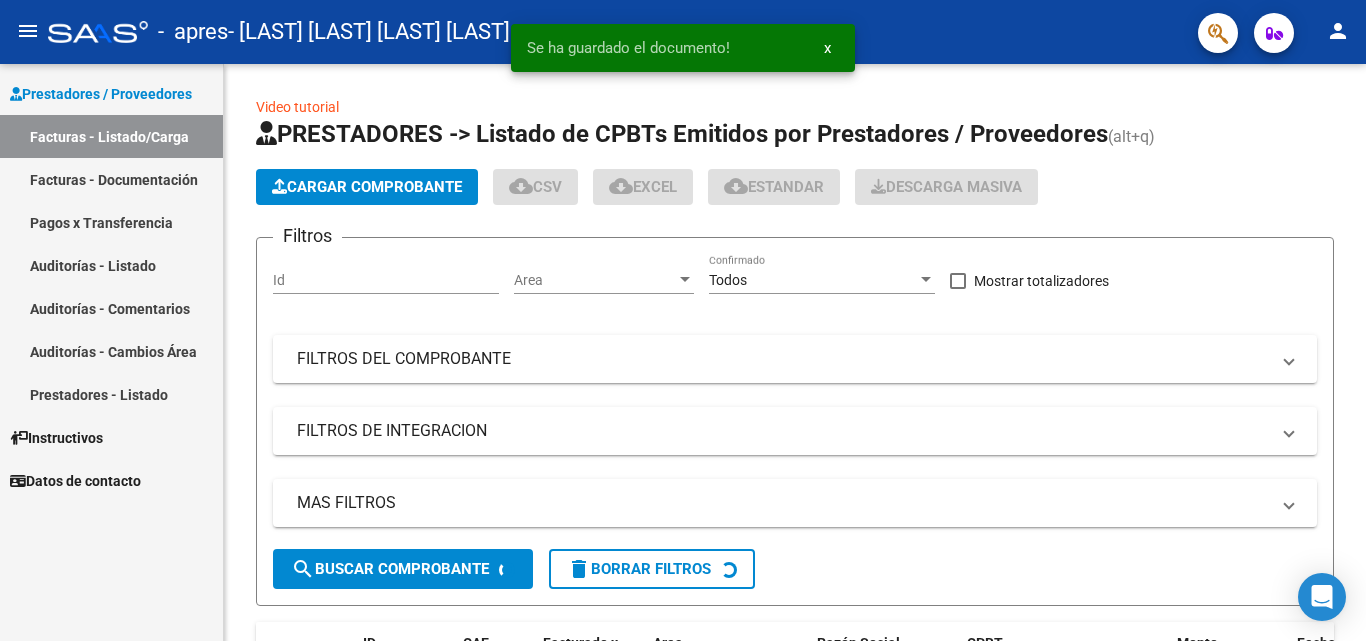 click on "-  apres  -  [LAST] [LAST] [LAST] [LAST]" 